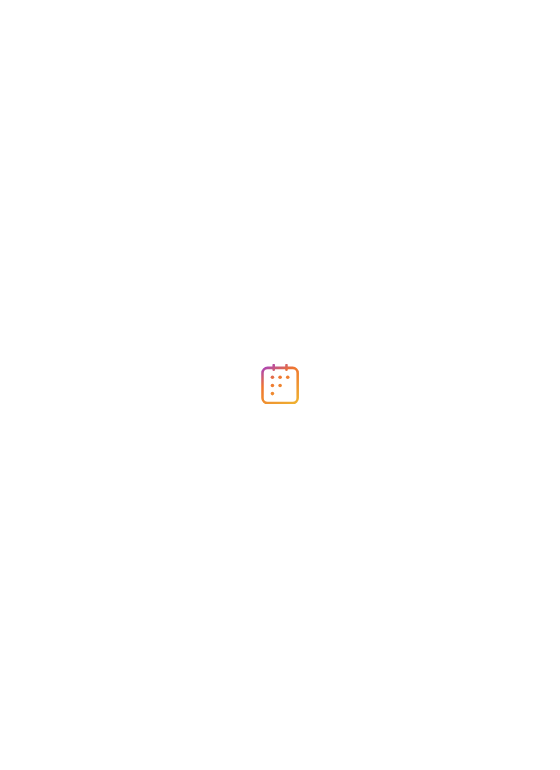 scroll, scrollTop: 0, scrollLeft: 0, axis: both 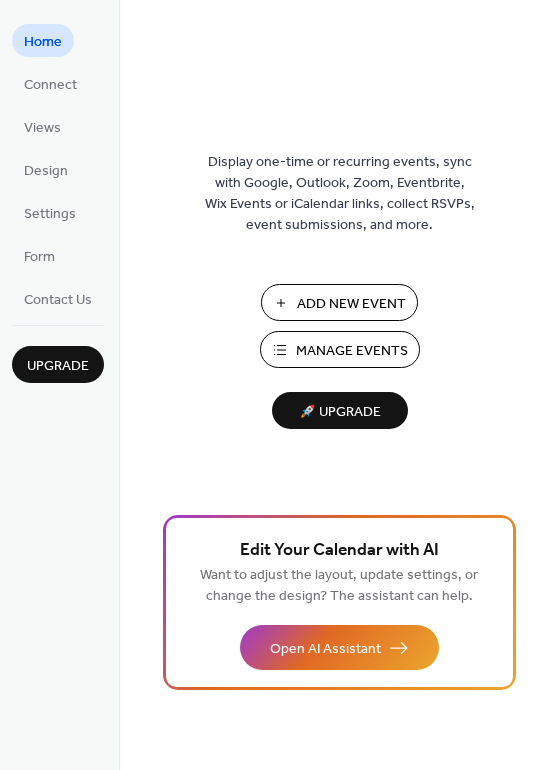 click on "Manage Events" at bounding box center [352, 351] 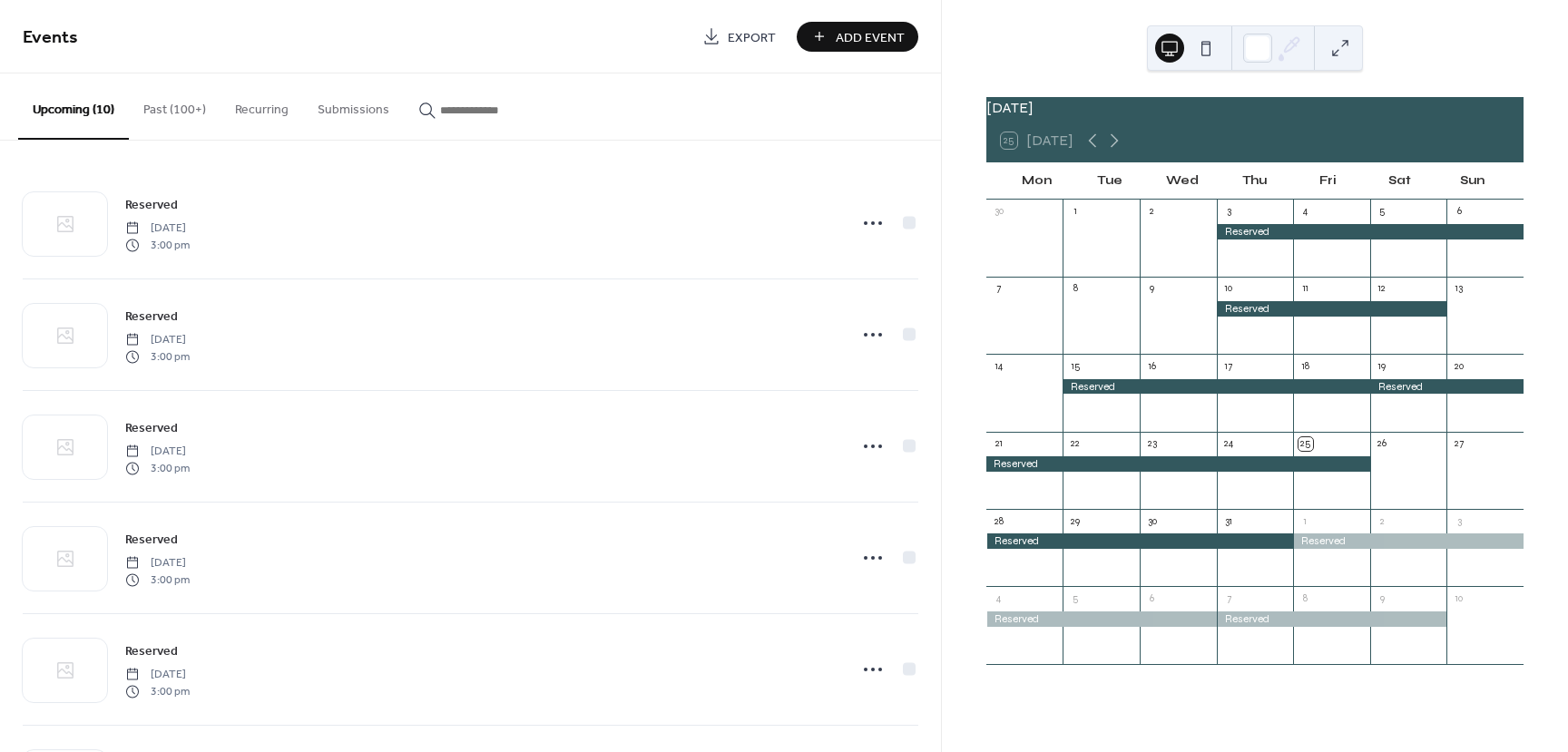 scroll, scrollTop: 0, scrollLeft: 0, axis: both 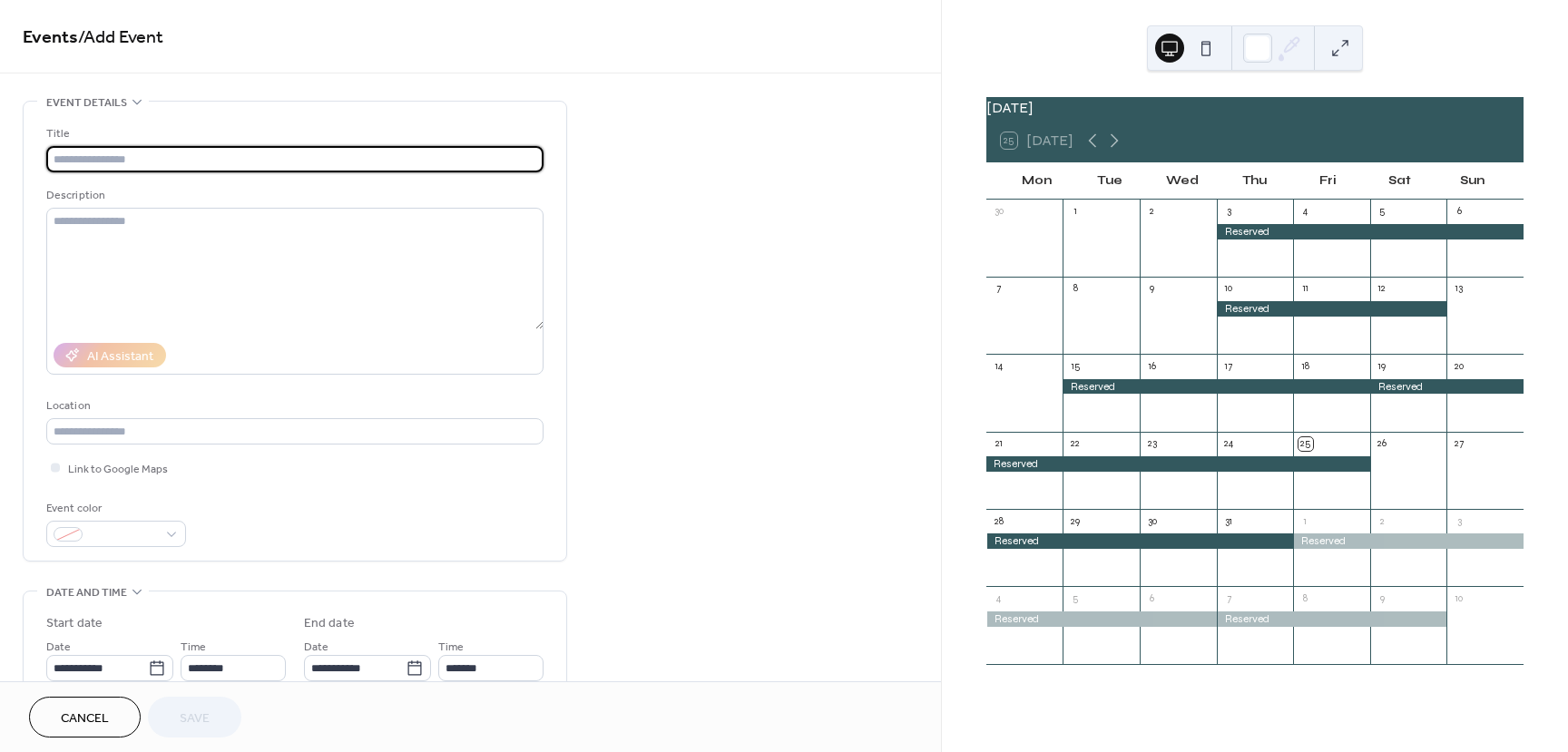 click at bounding box center [295, 159] 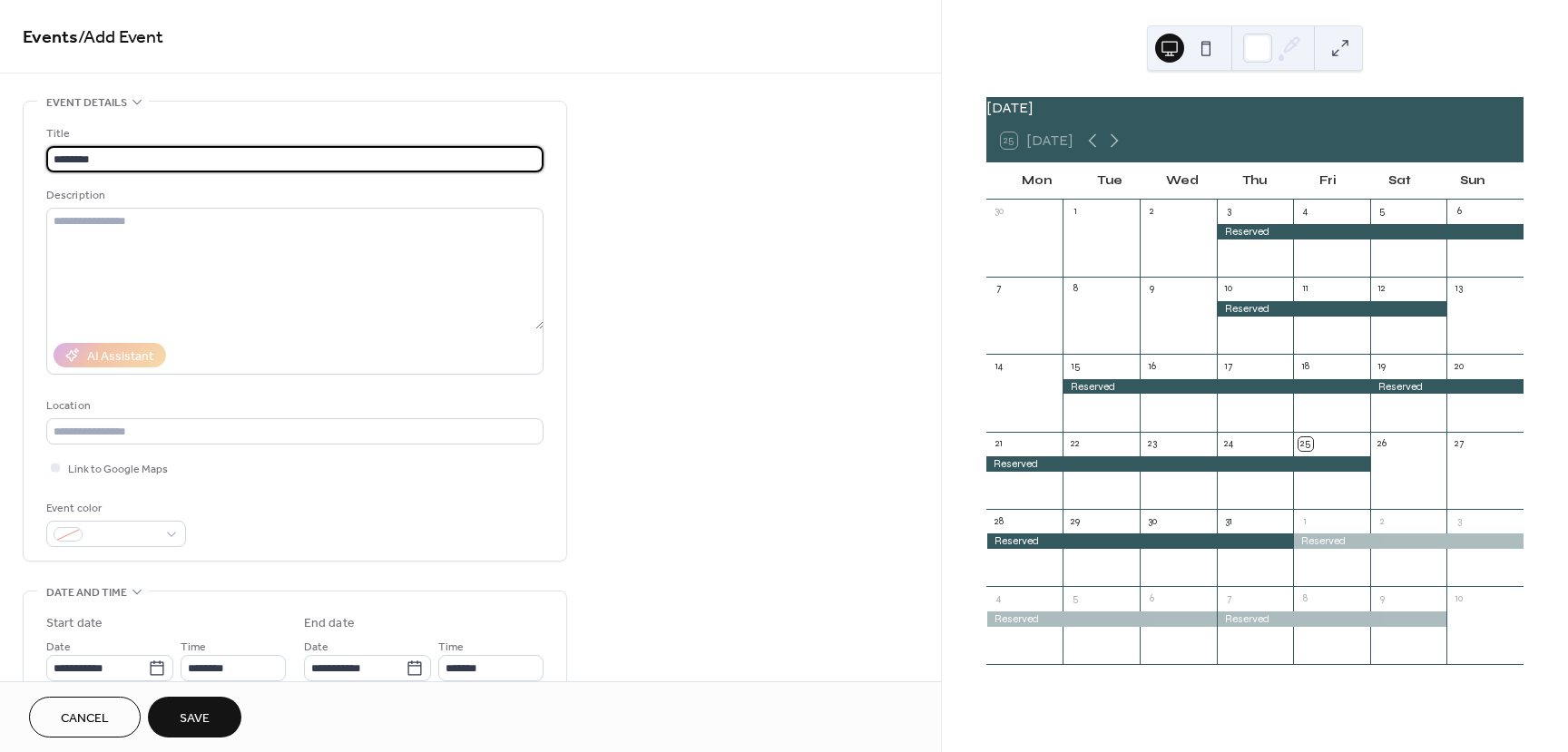 type on "********" 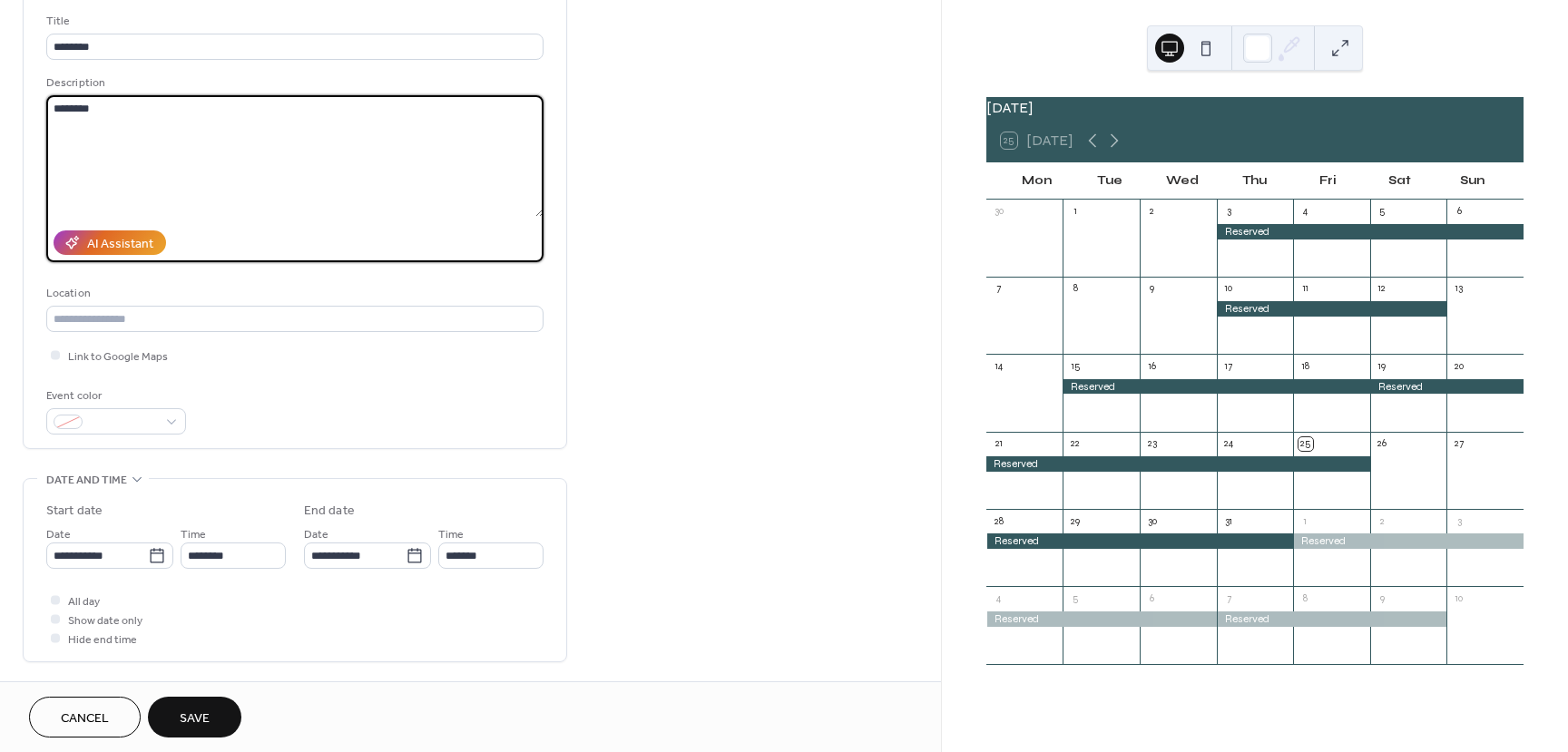 scroll, scrollTop: 181, scrollLeft: 0, axis: vertical 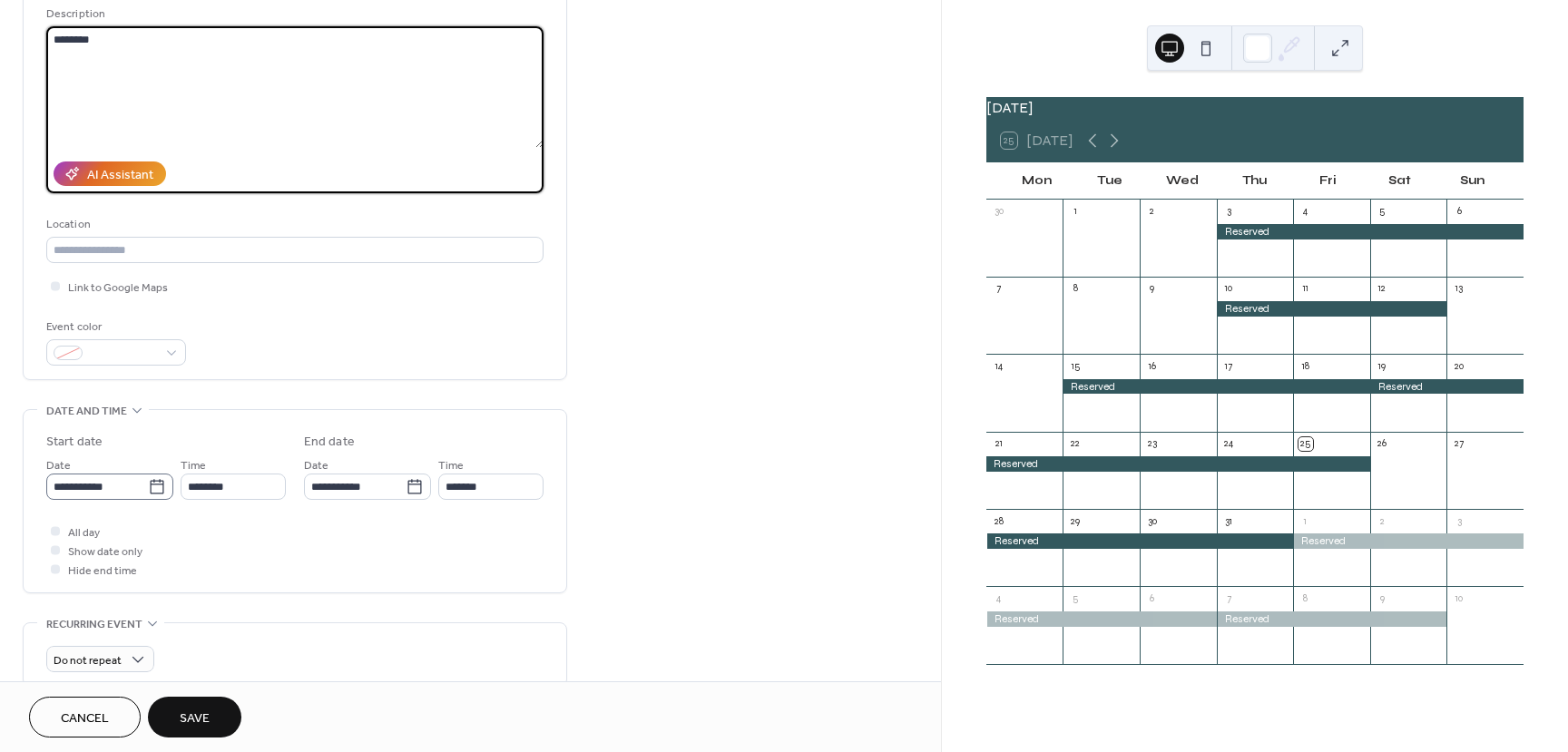 type on "********" 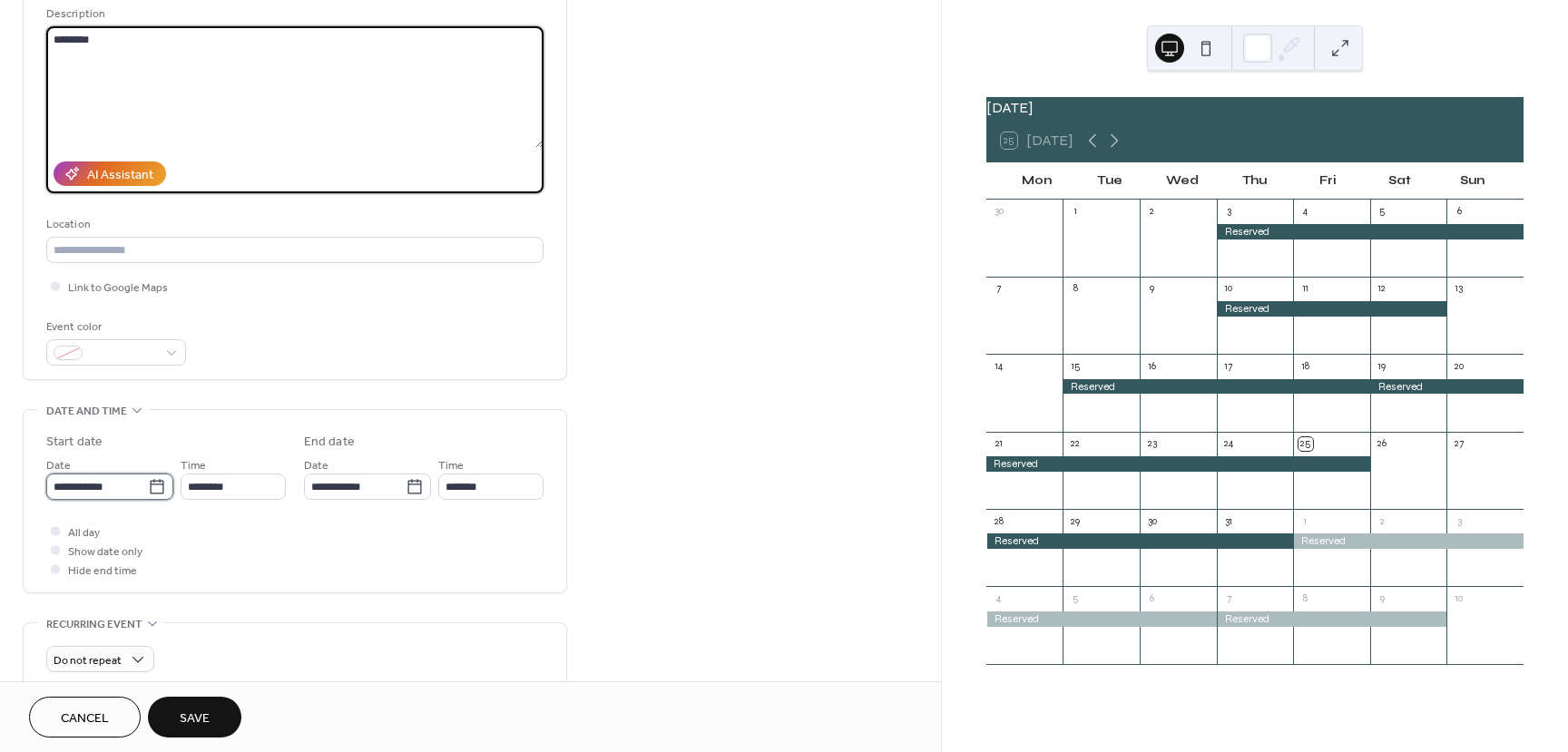 click on "**********" at bounding box center (97, 486) 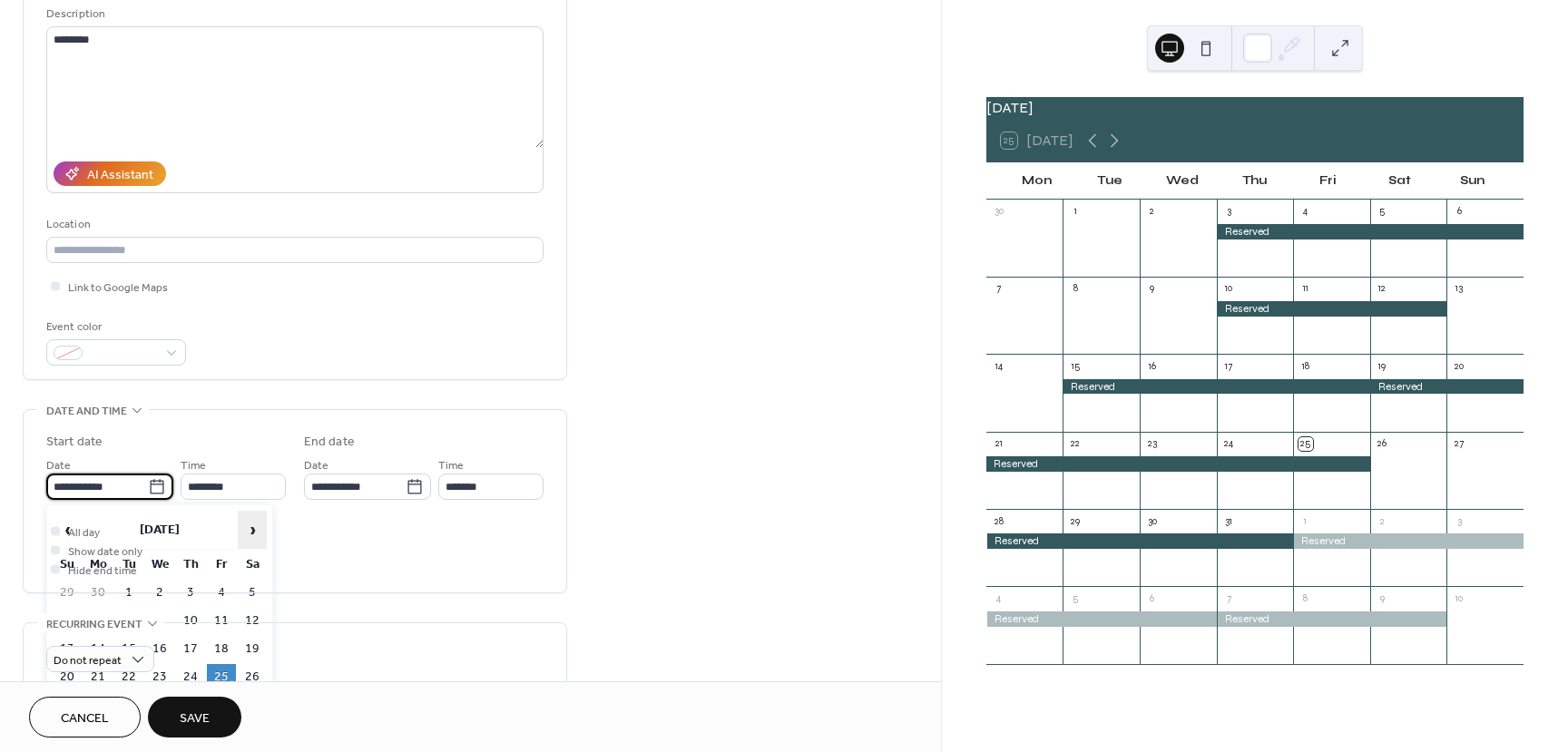 click on "›" at bounding box center (252, 530) 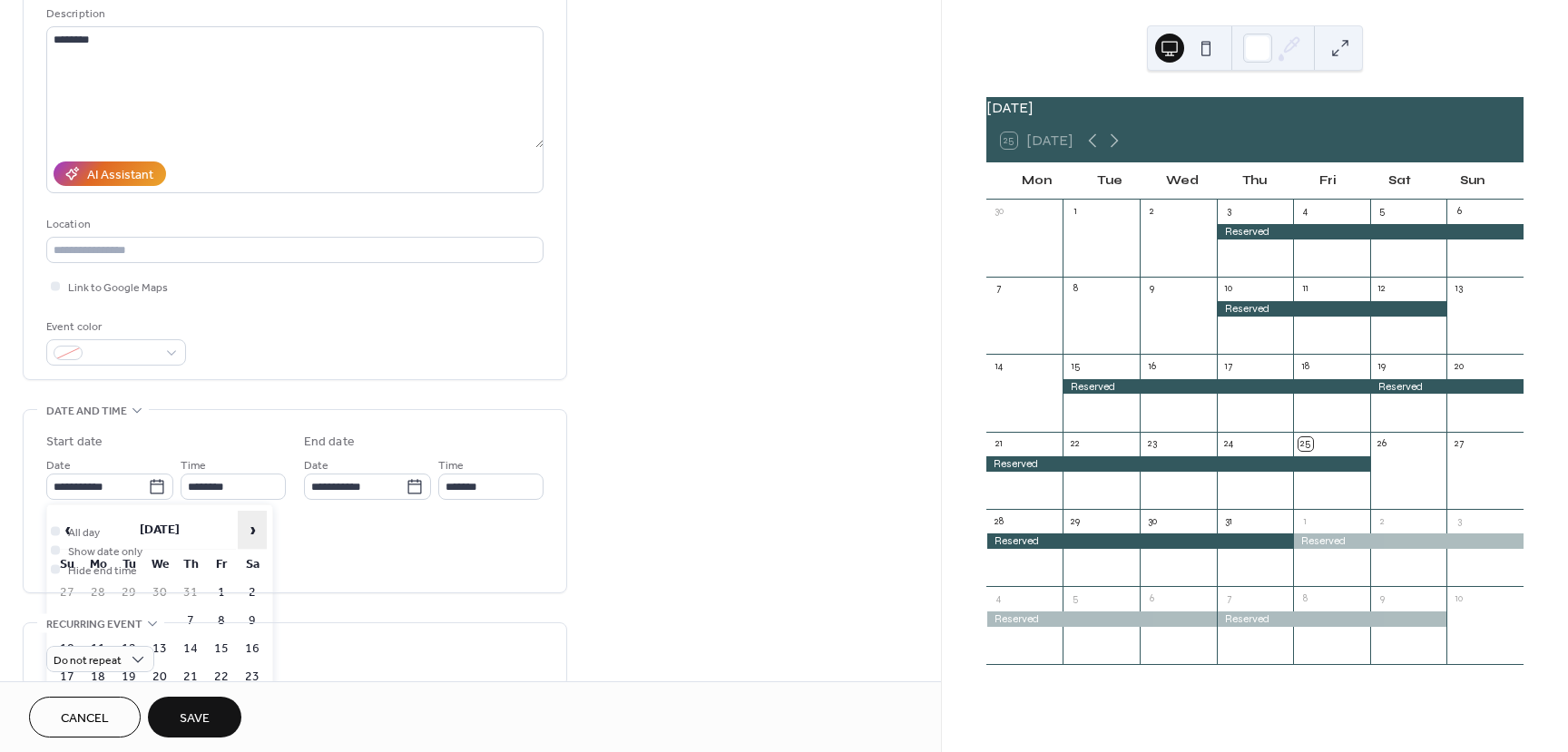 click on "›" at bounding box center (252, 530) 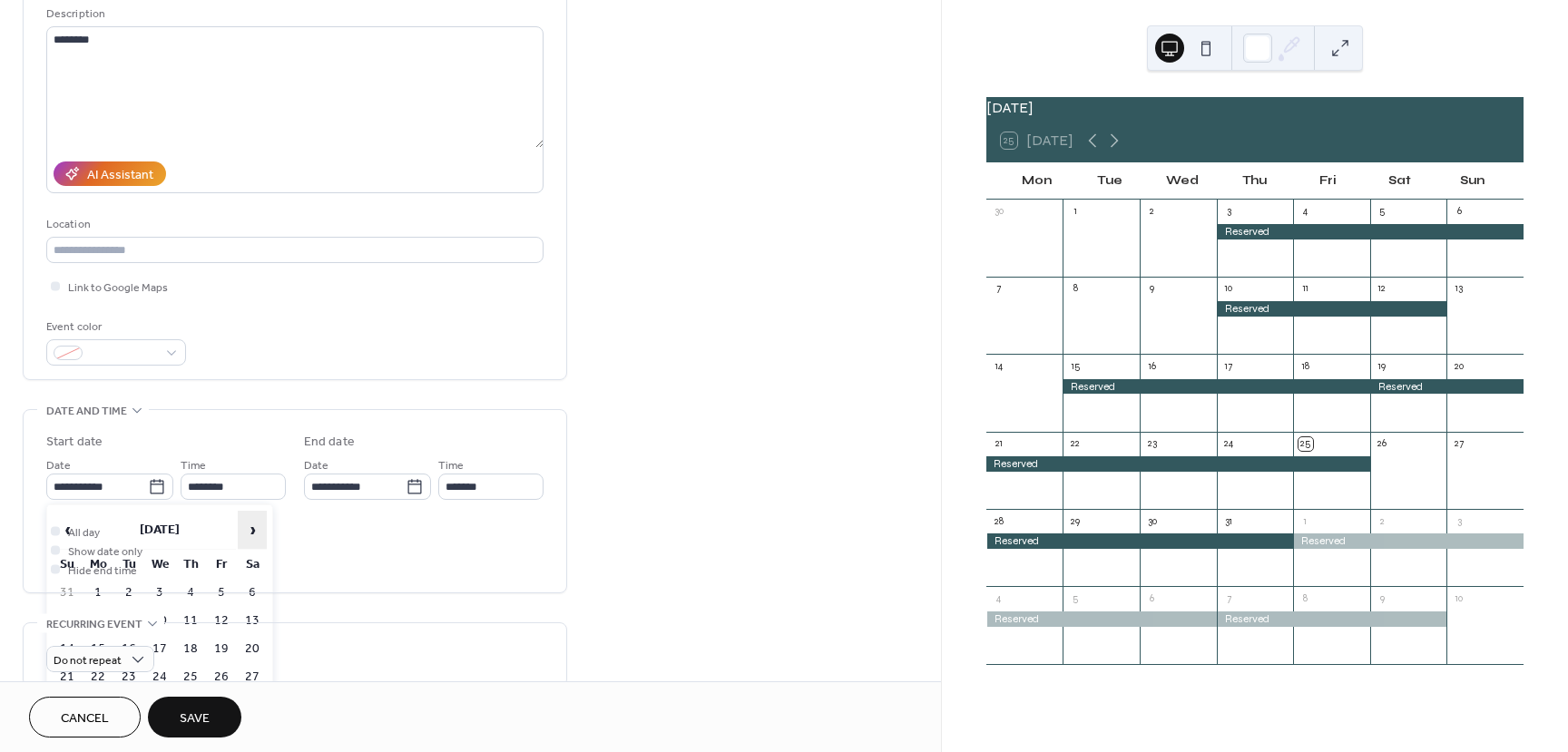click on "›" at bounding box center [252, 530] 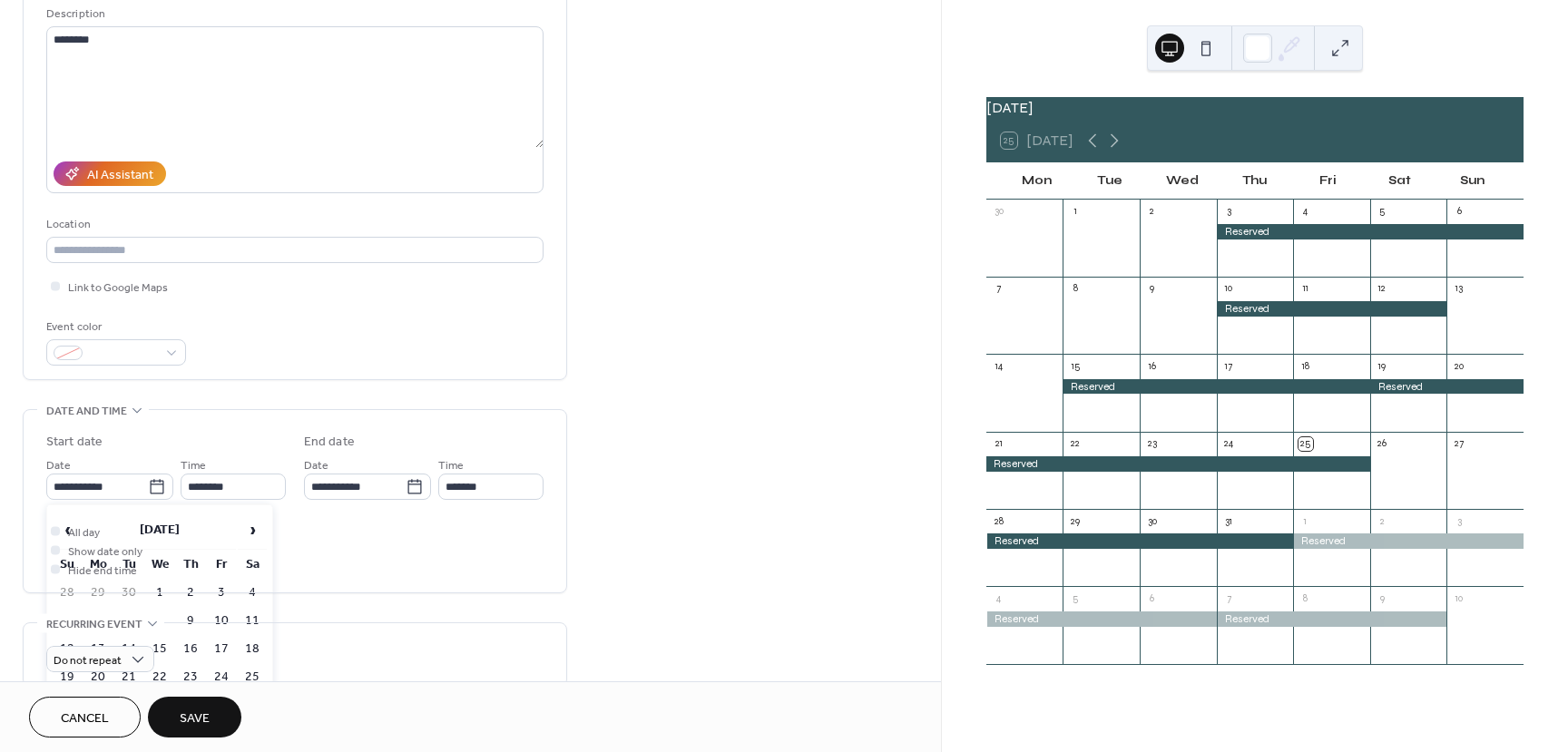 click on "30" at bounding box center [191, 705] 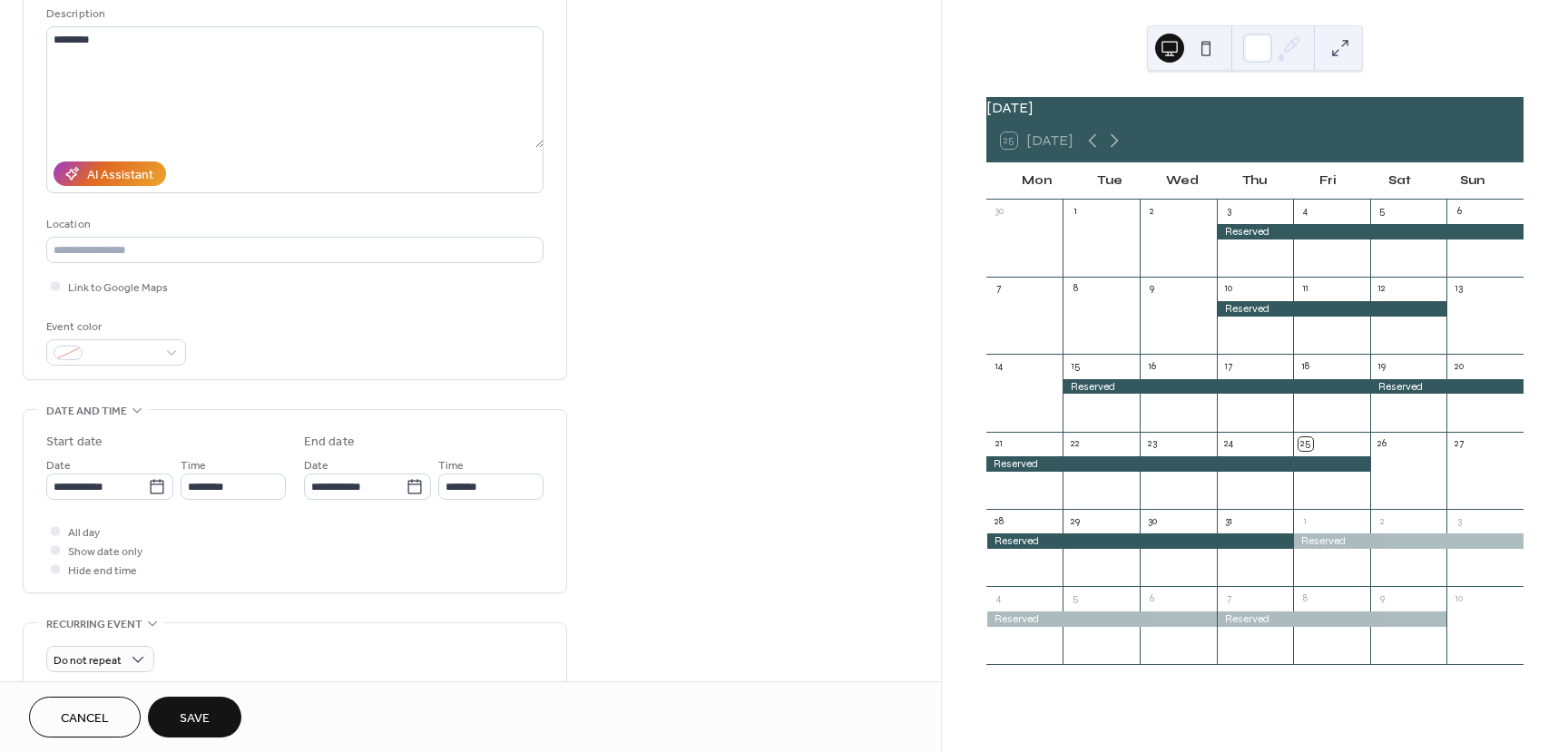 type on "**********" 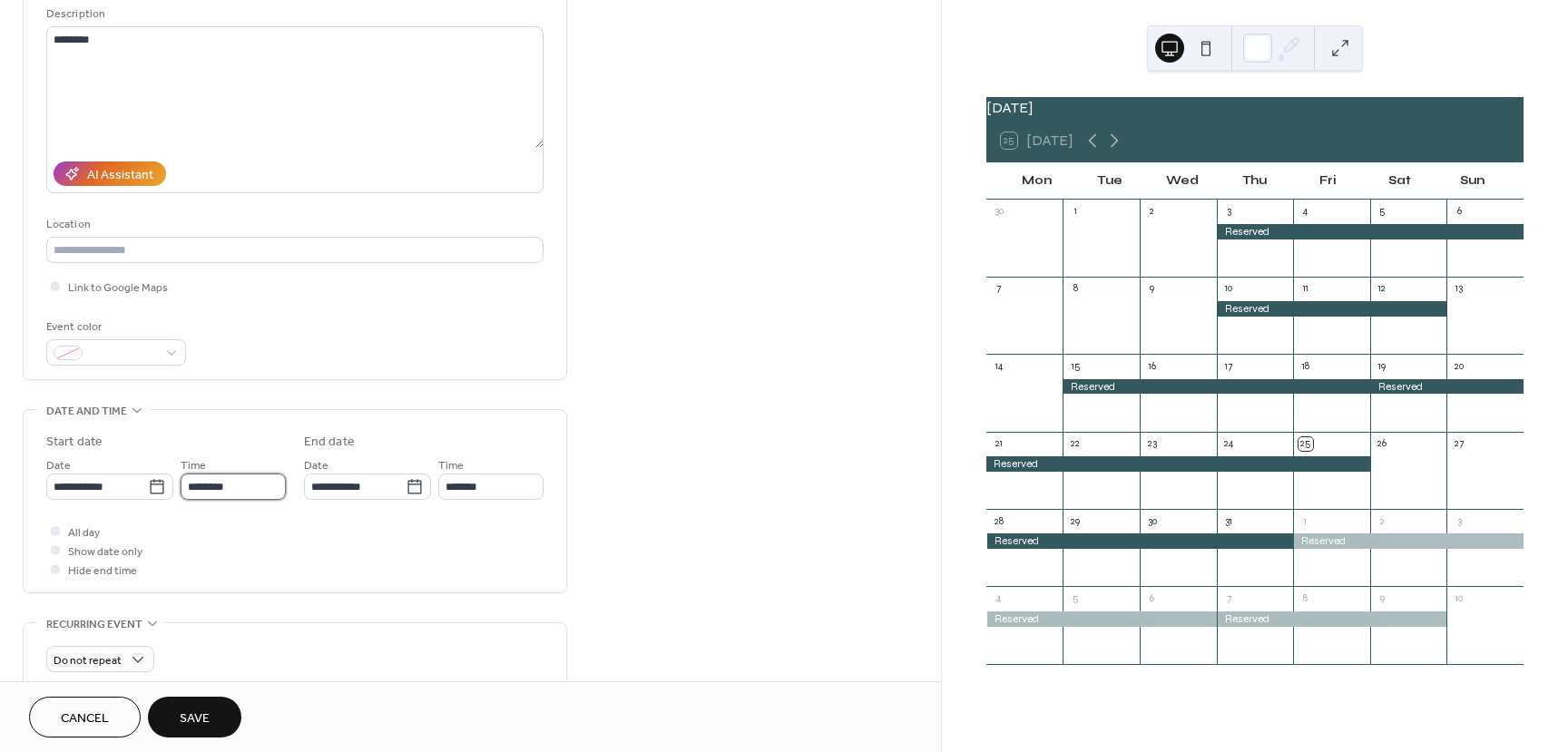 click on "********" at bounding box center (233, 486) 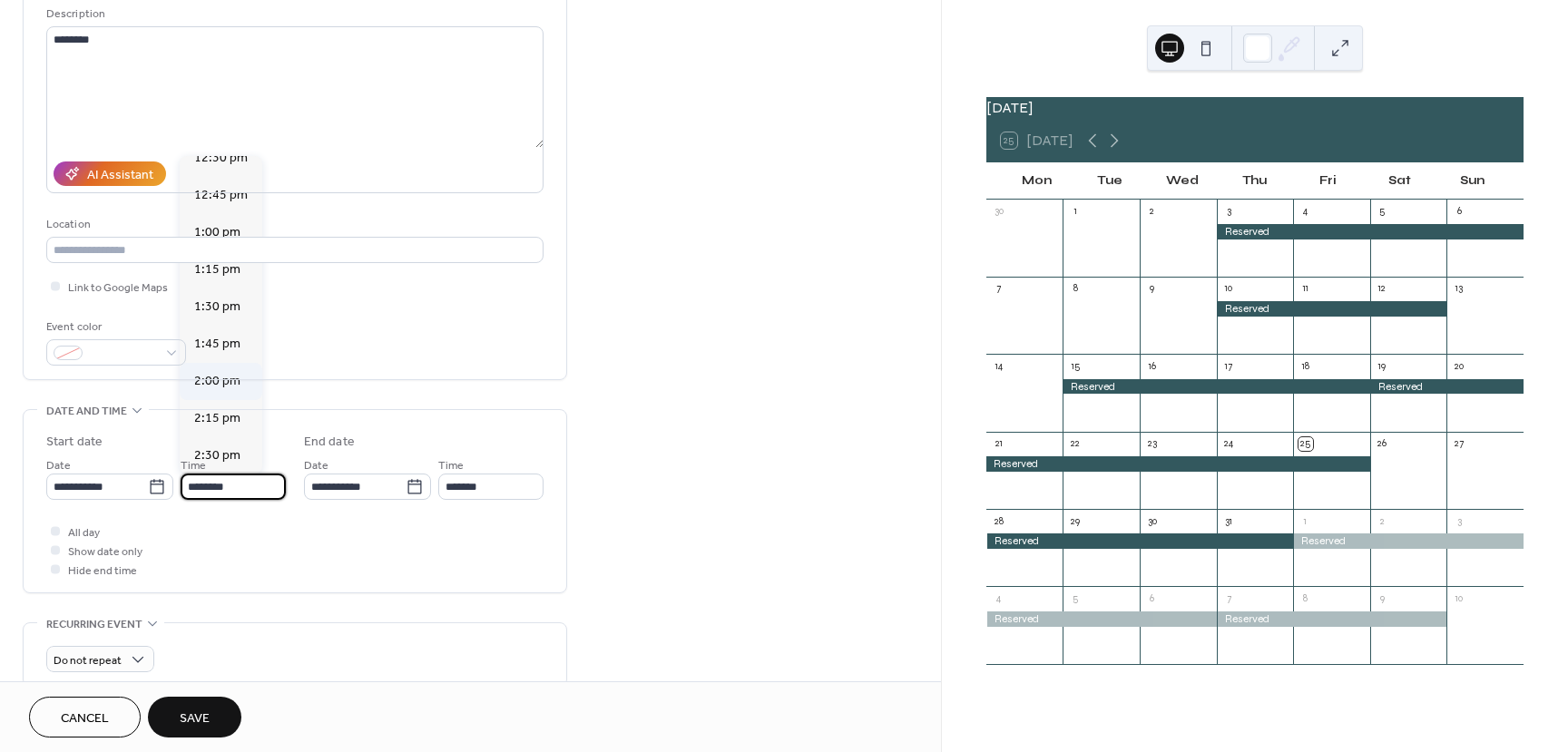 scroll, scrollTop: 1967, scrollLeft: 0, axis: vertical 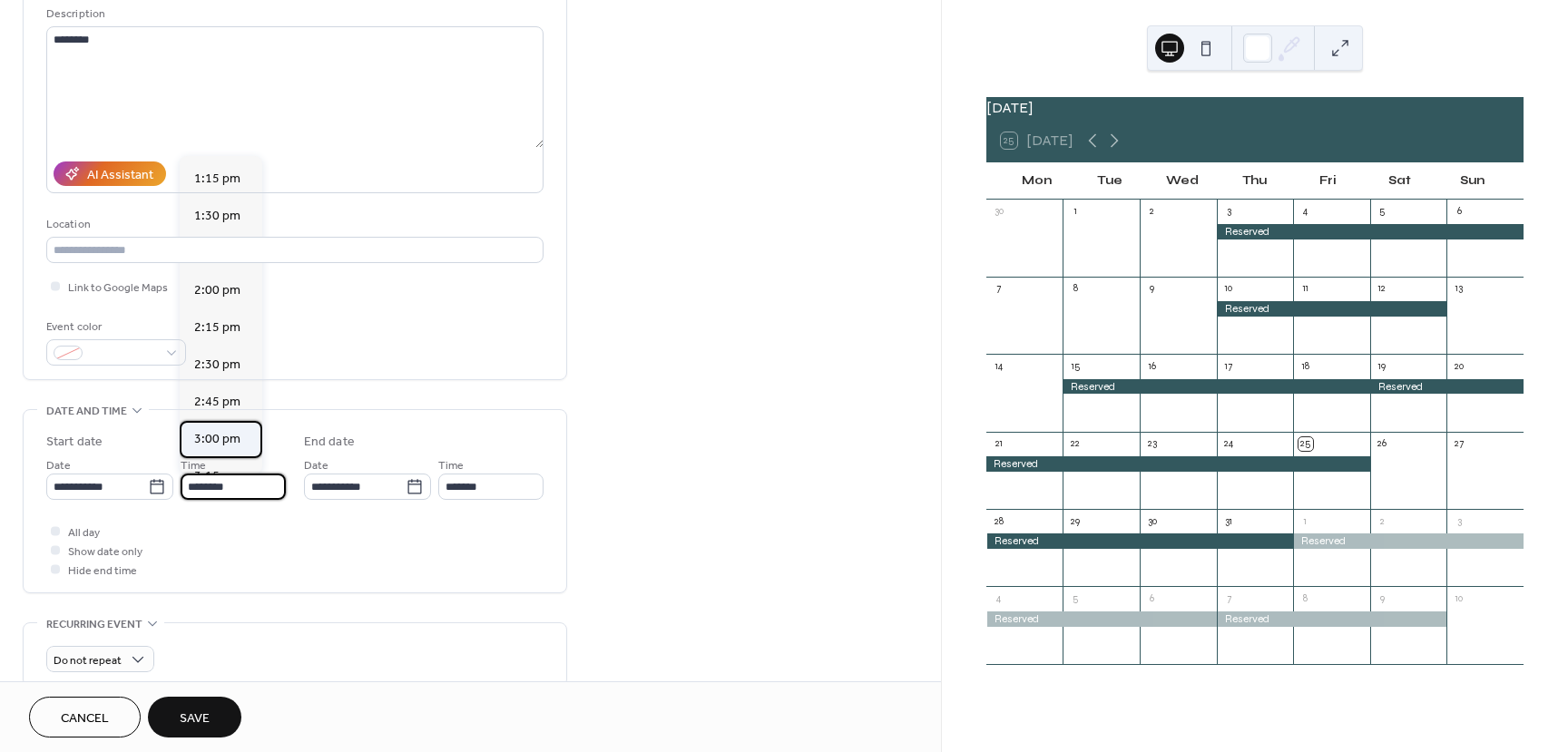click on "3:00 pm" at bounding box center [217, 439] 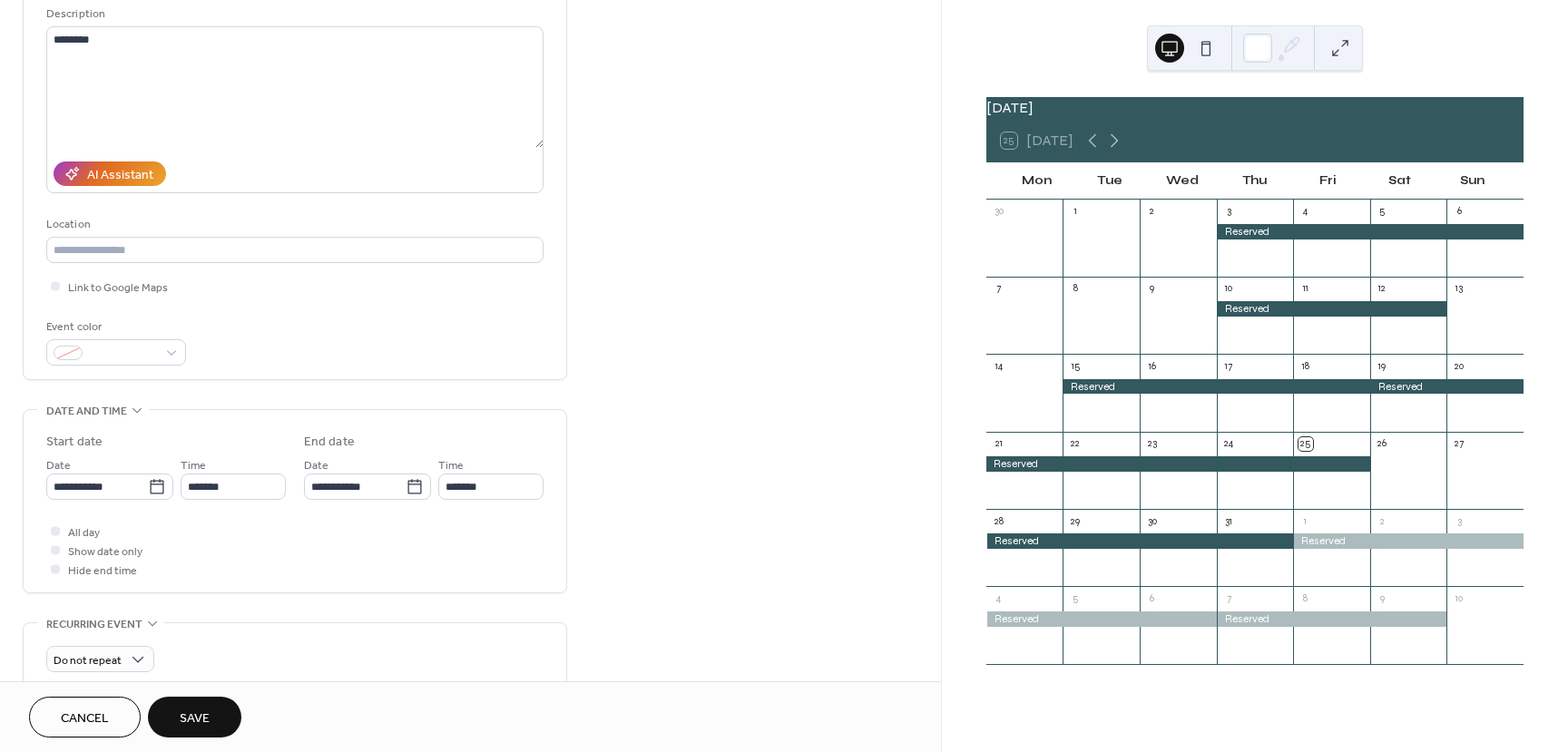 type on "*******" 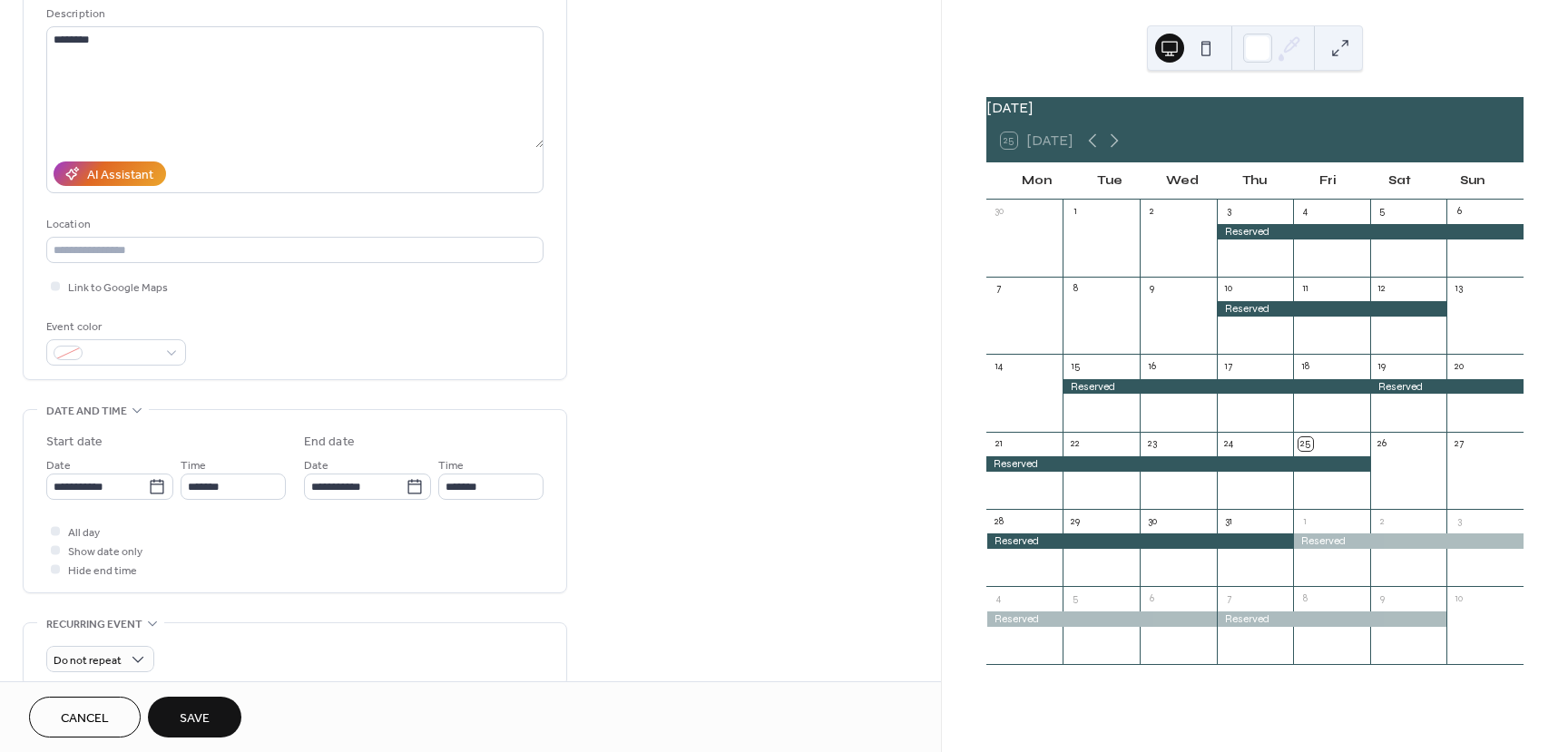 type on "*******" 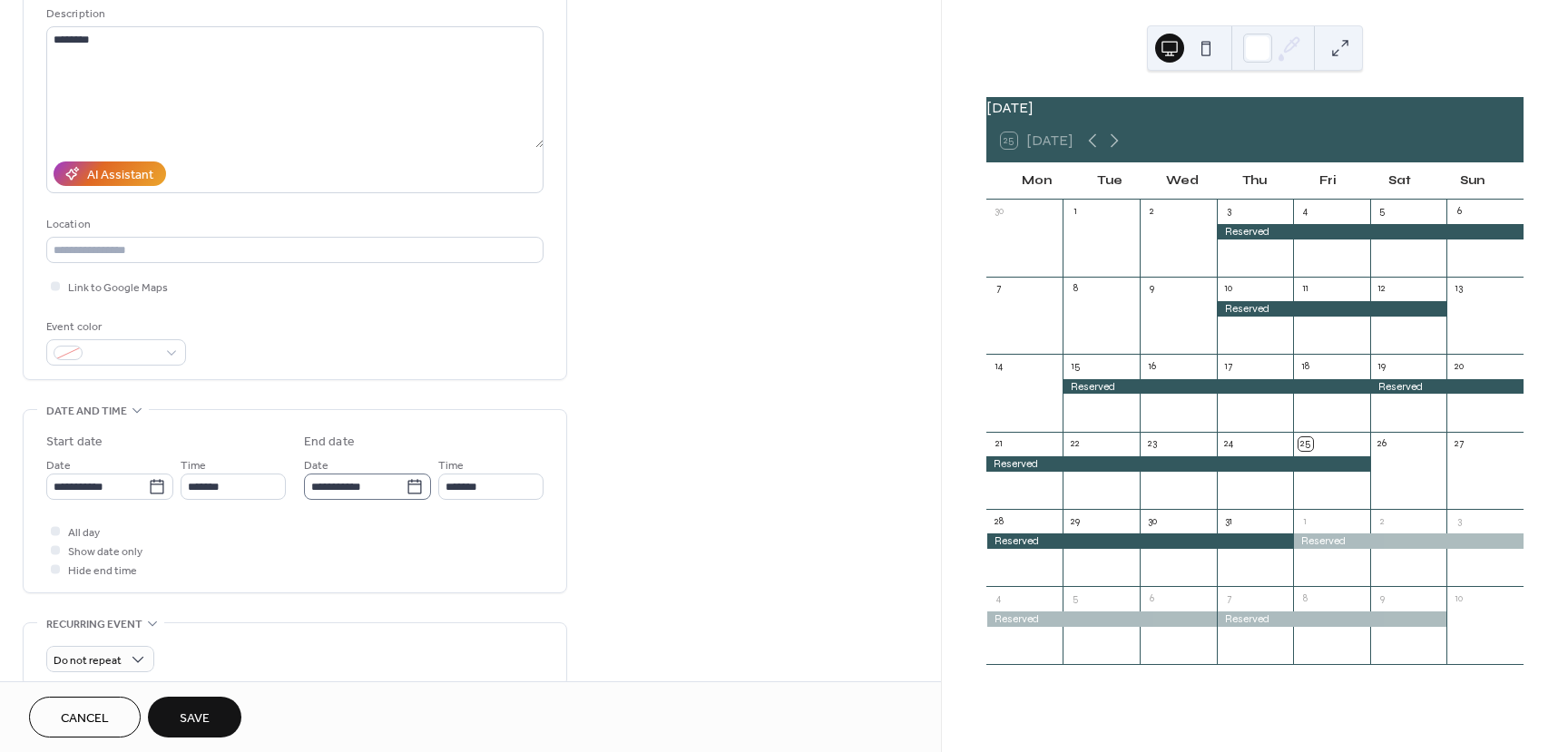 click 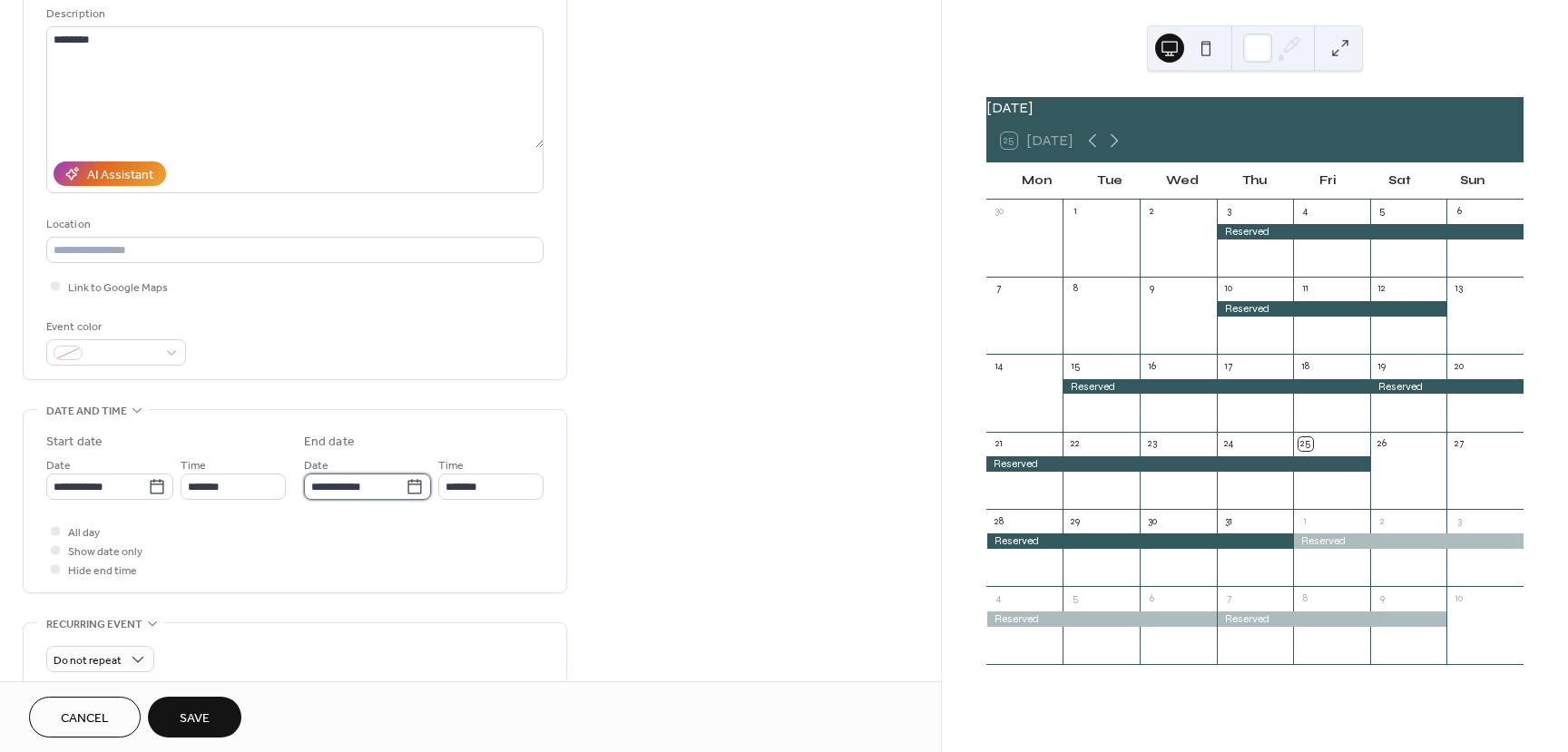 click on "**********" at bounding box center [355, 486] 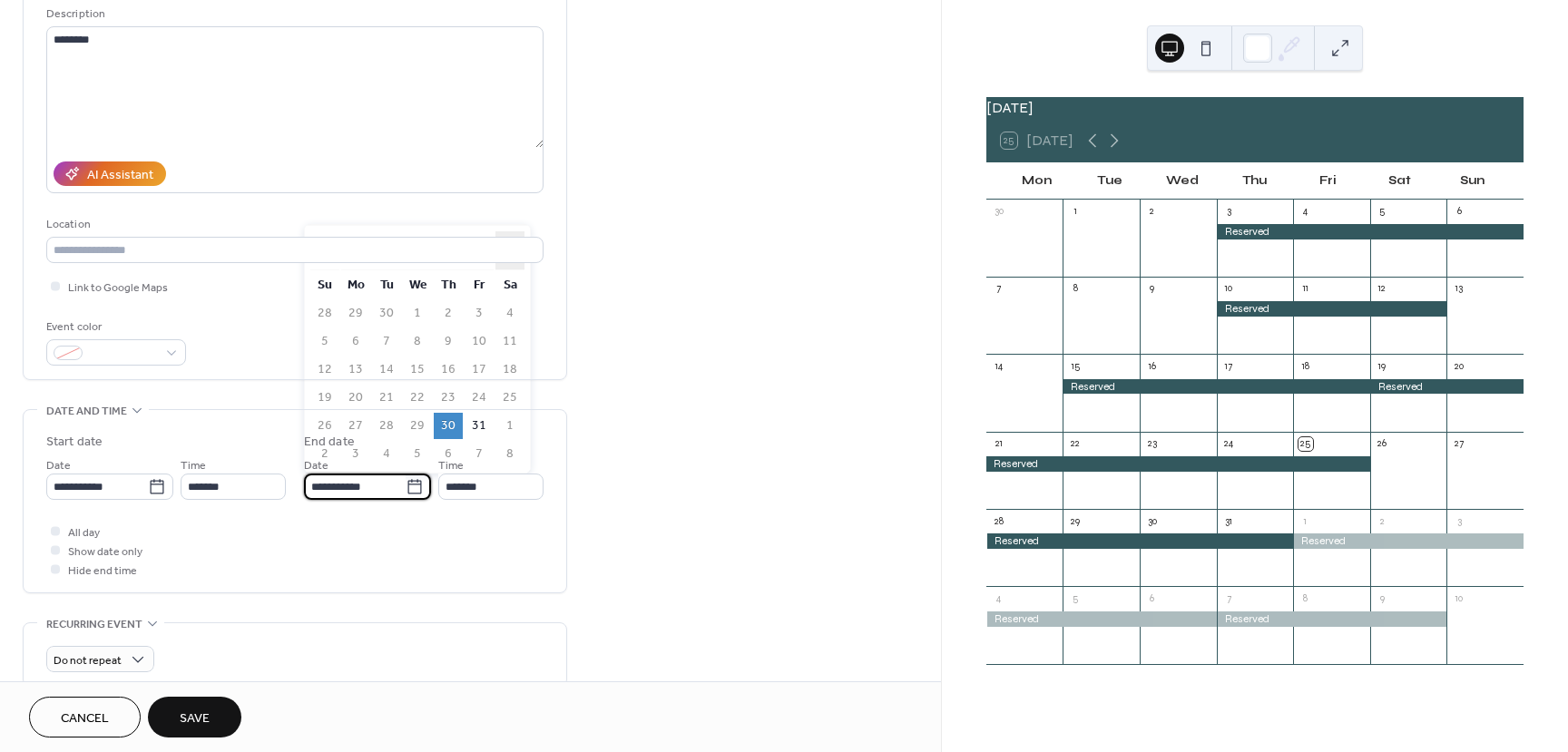 click on "›" at bounding box center [510, 250] 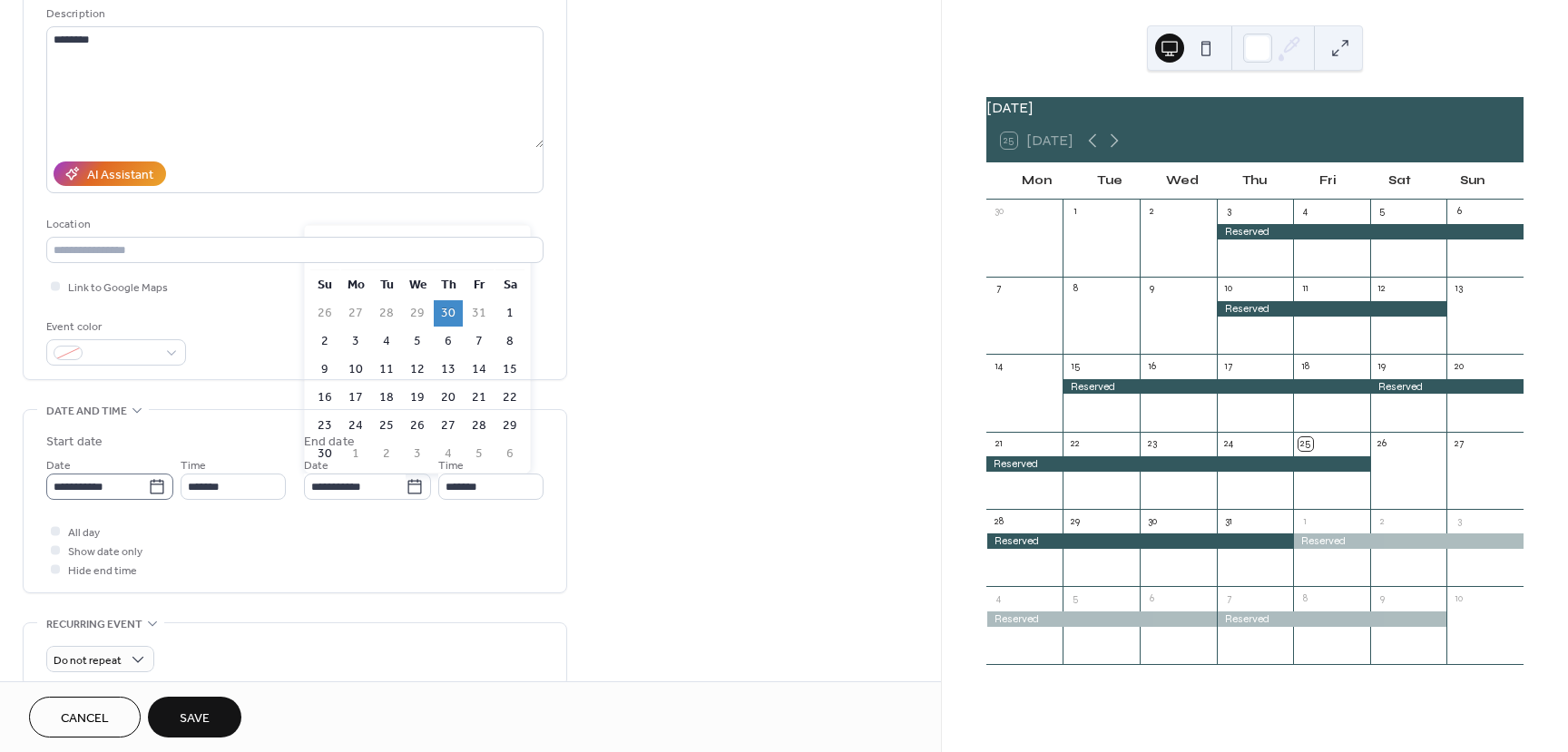 click 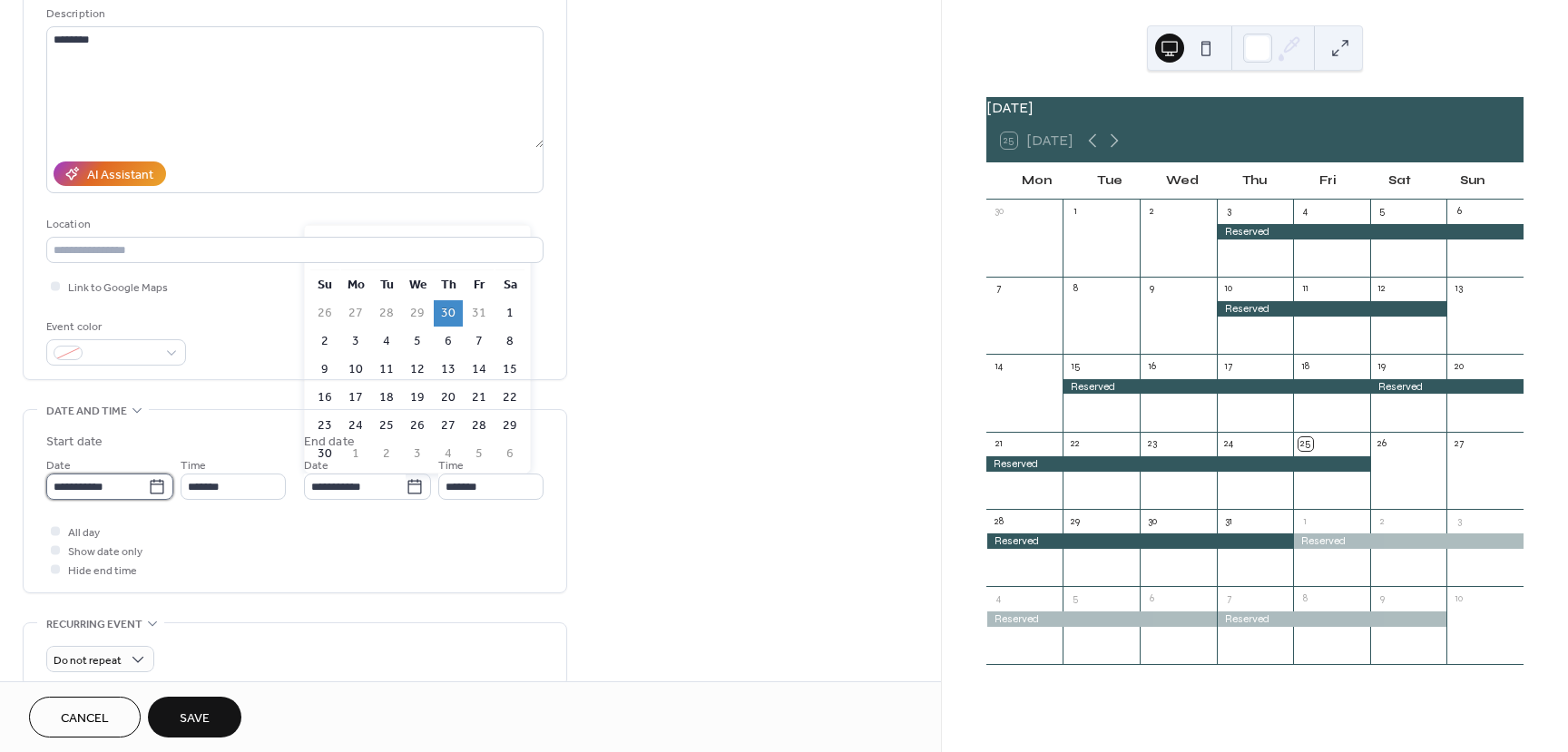click on "**********" at bounding box center (97, 486) 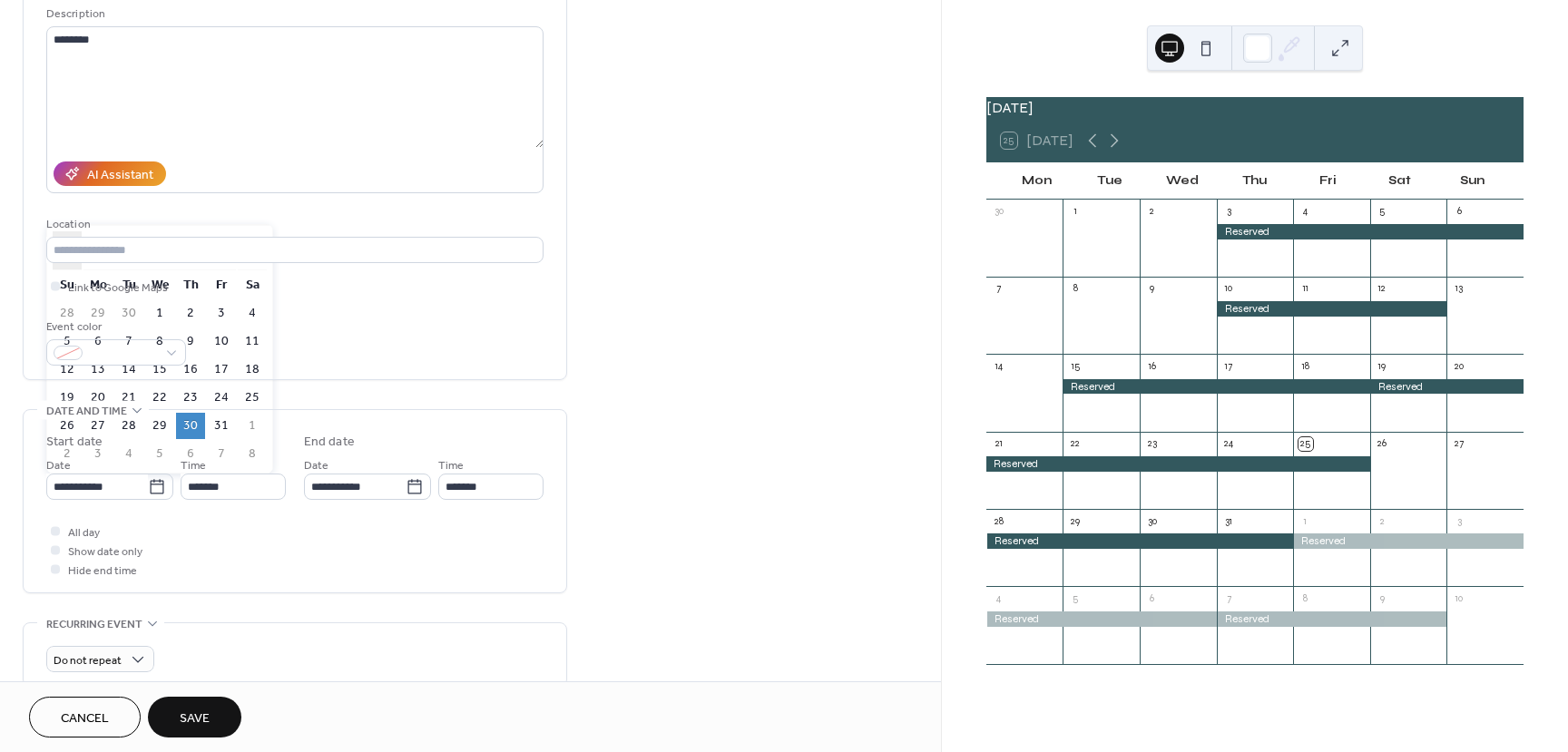 click on "‹" at bounding box center (67, 250) 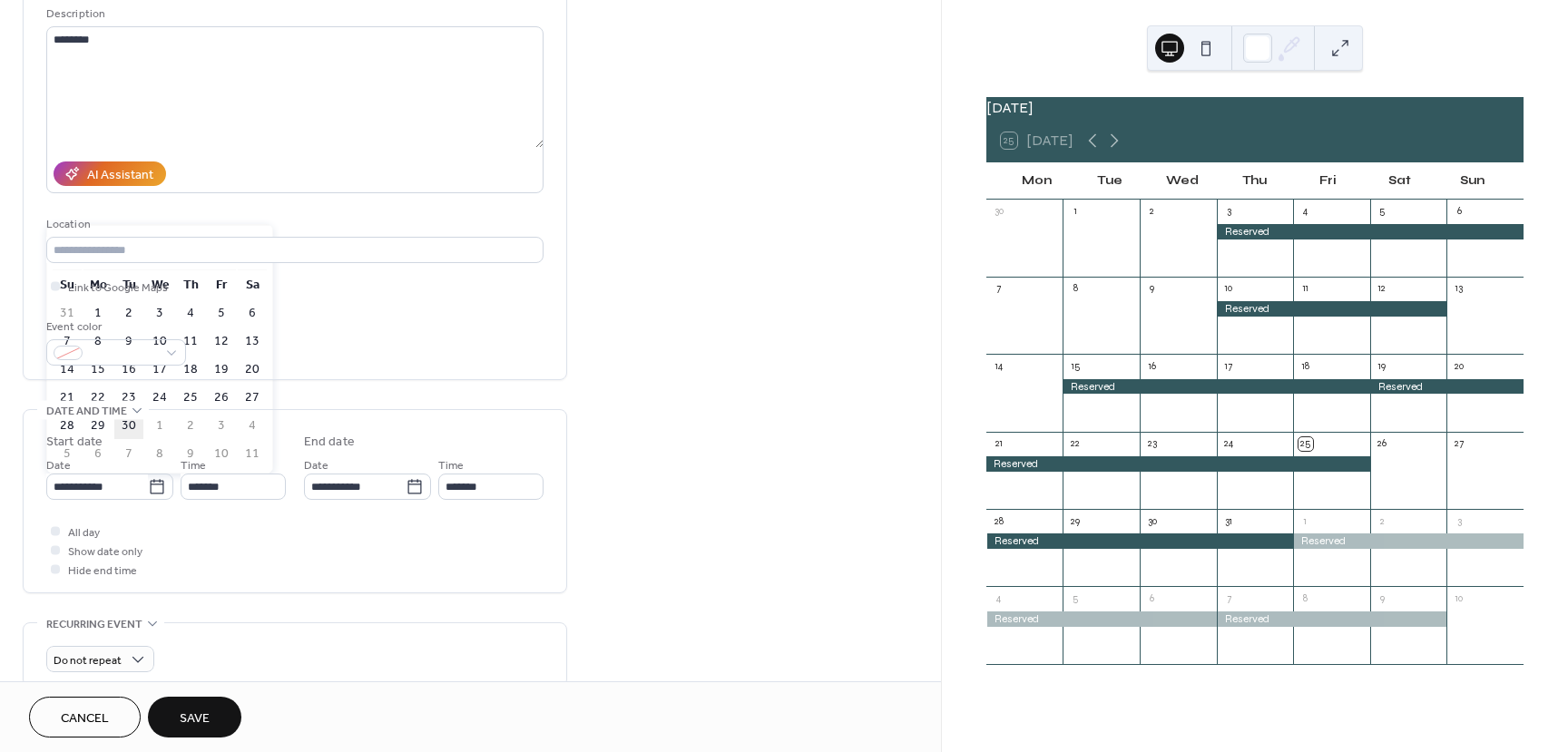 click on "30" at bounding box center (129, 425) 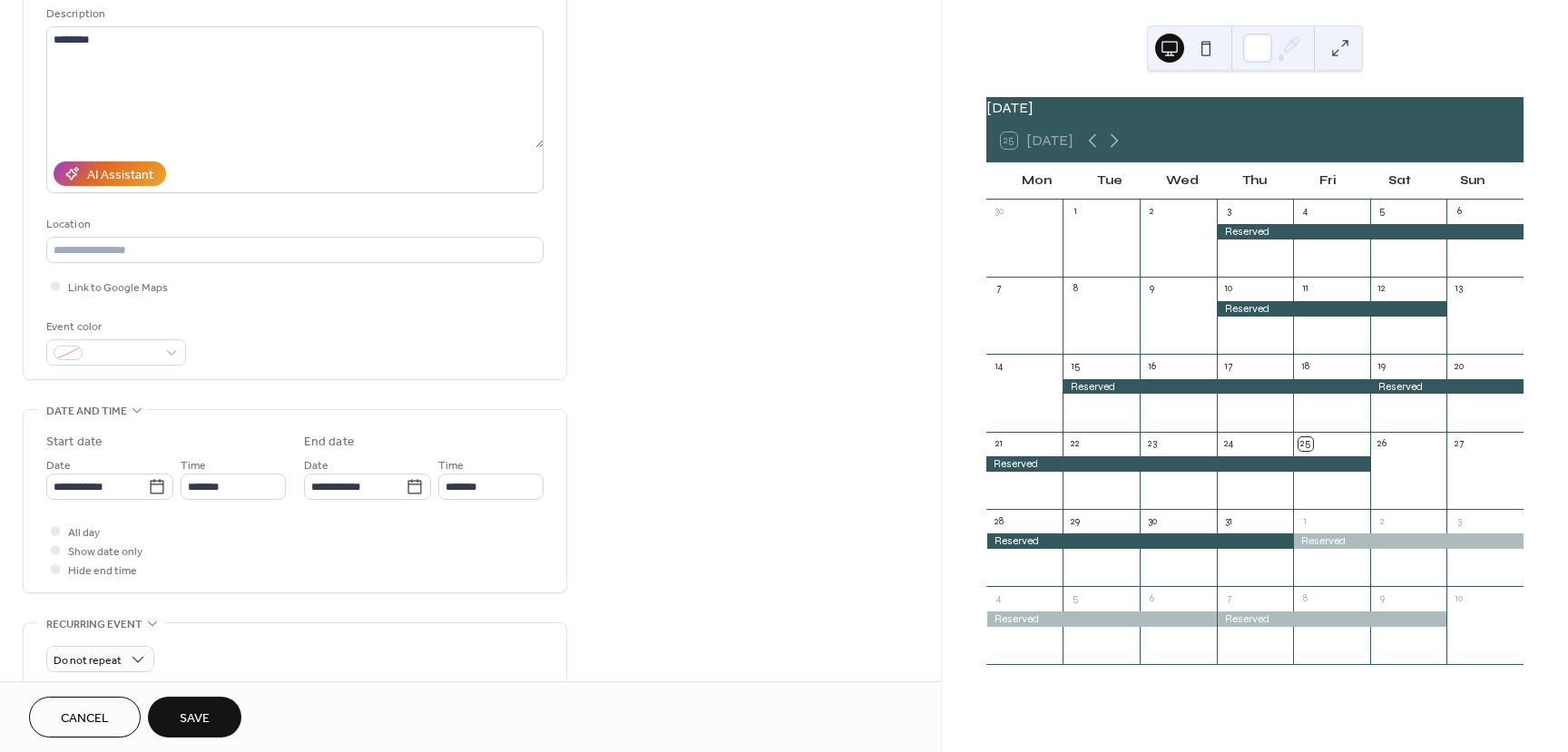 type on "**********" 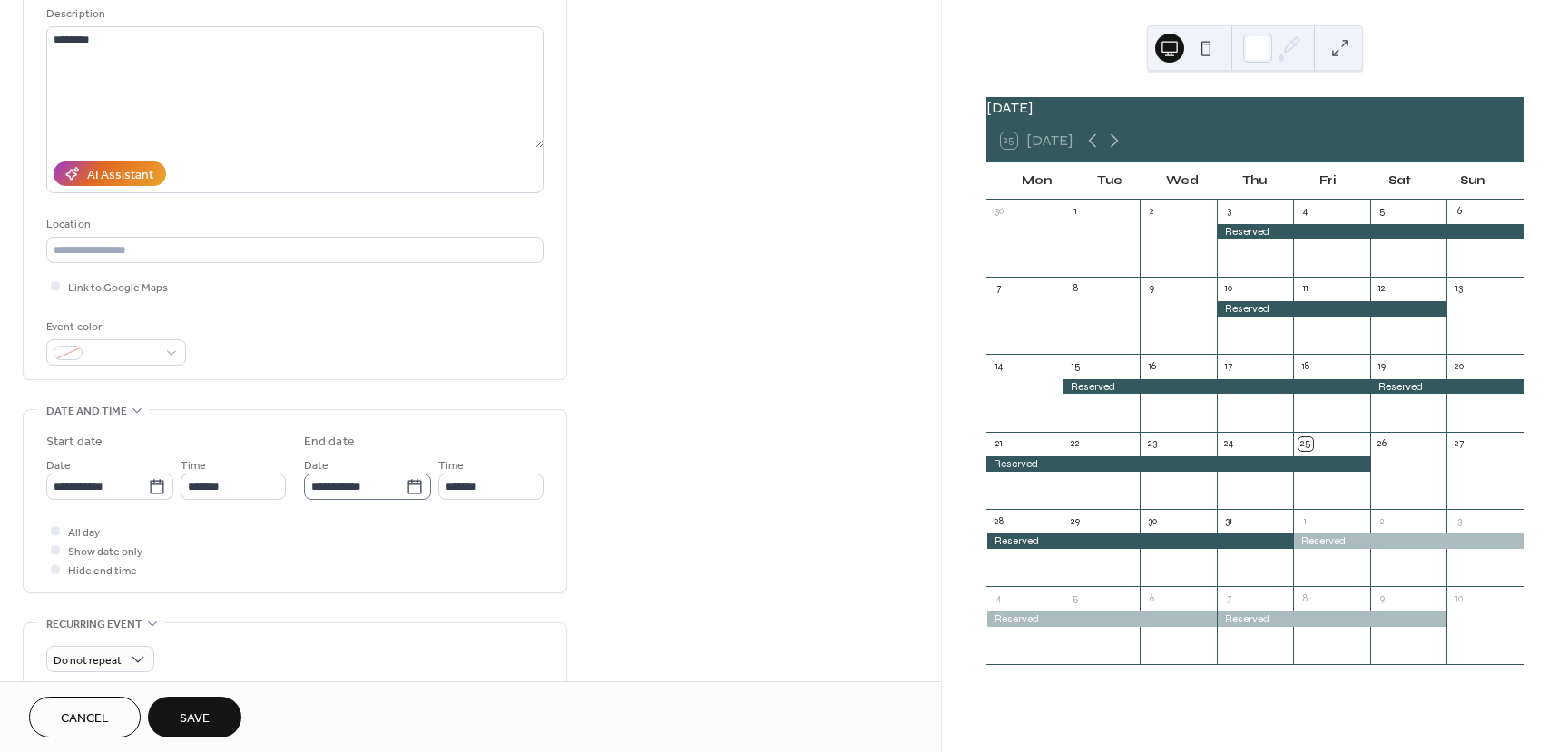 click 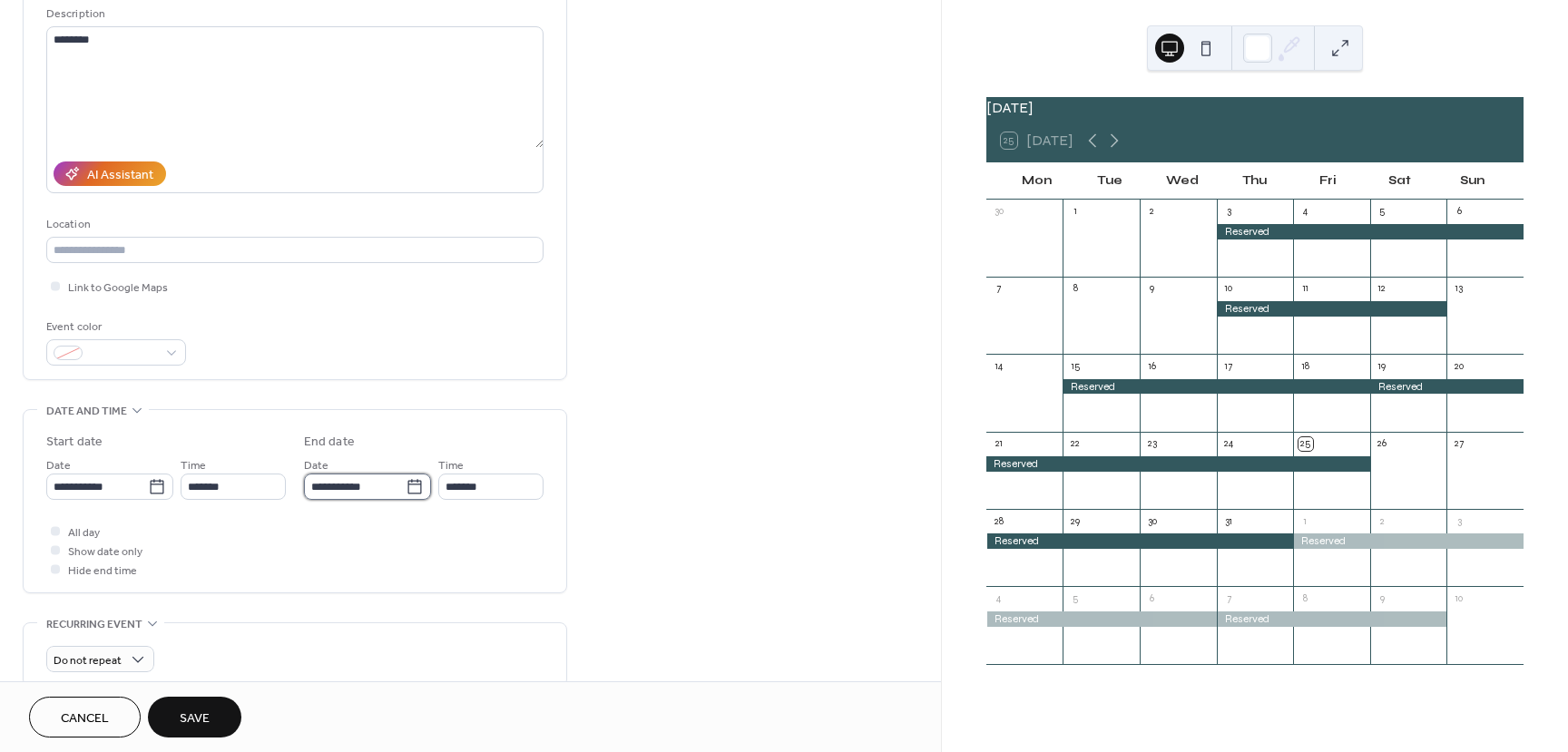click on "**********" at bounding box center [355, 486] 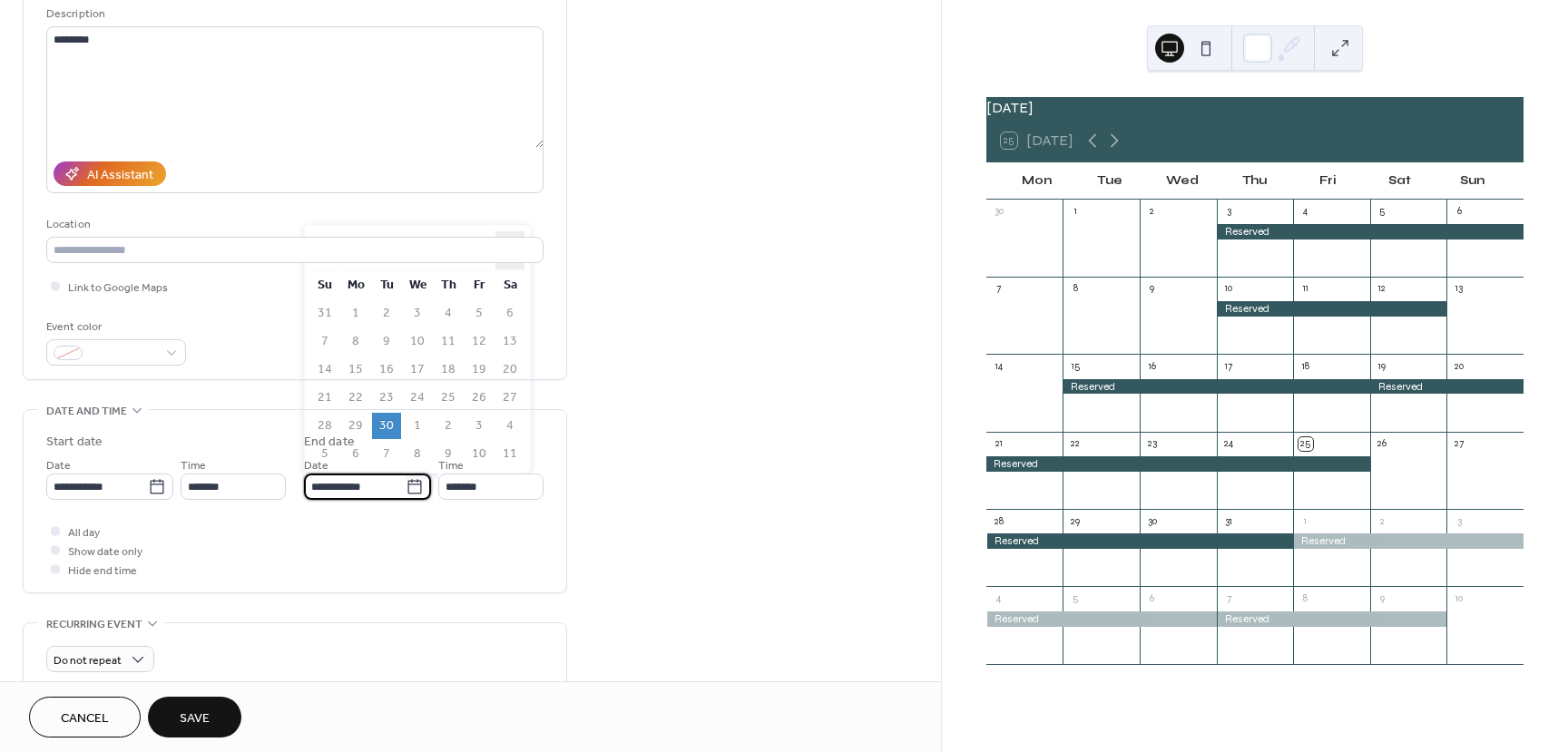 click on "›" at bounding box center (510, 250) 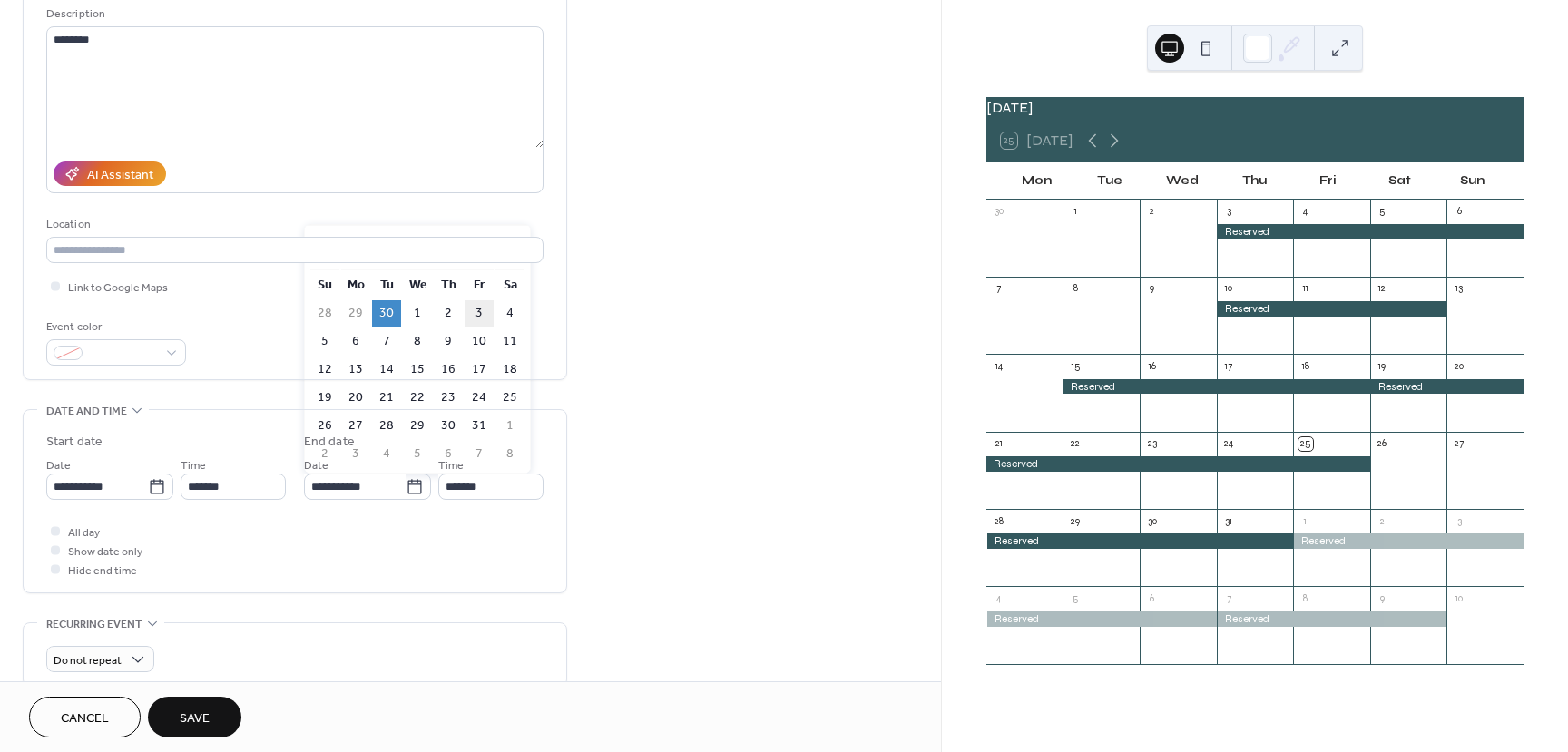 click on "3" at bounding box center (479, 313) 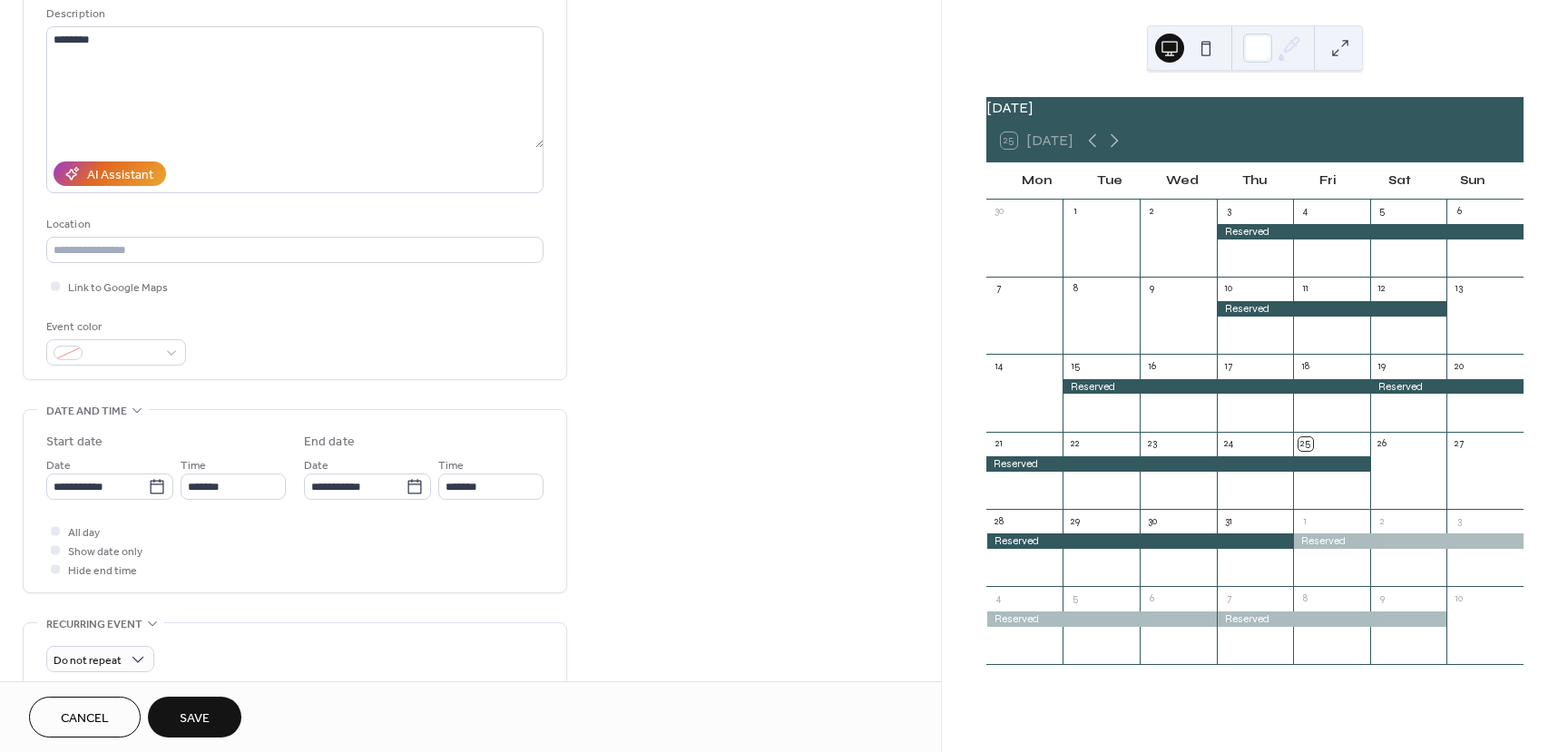 type on "**********" 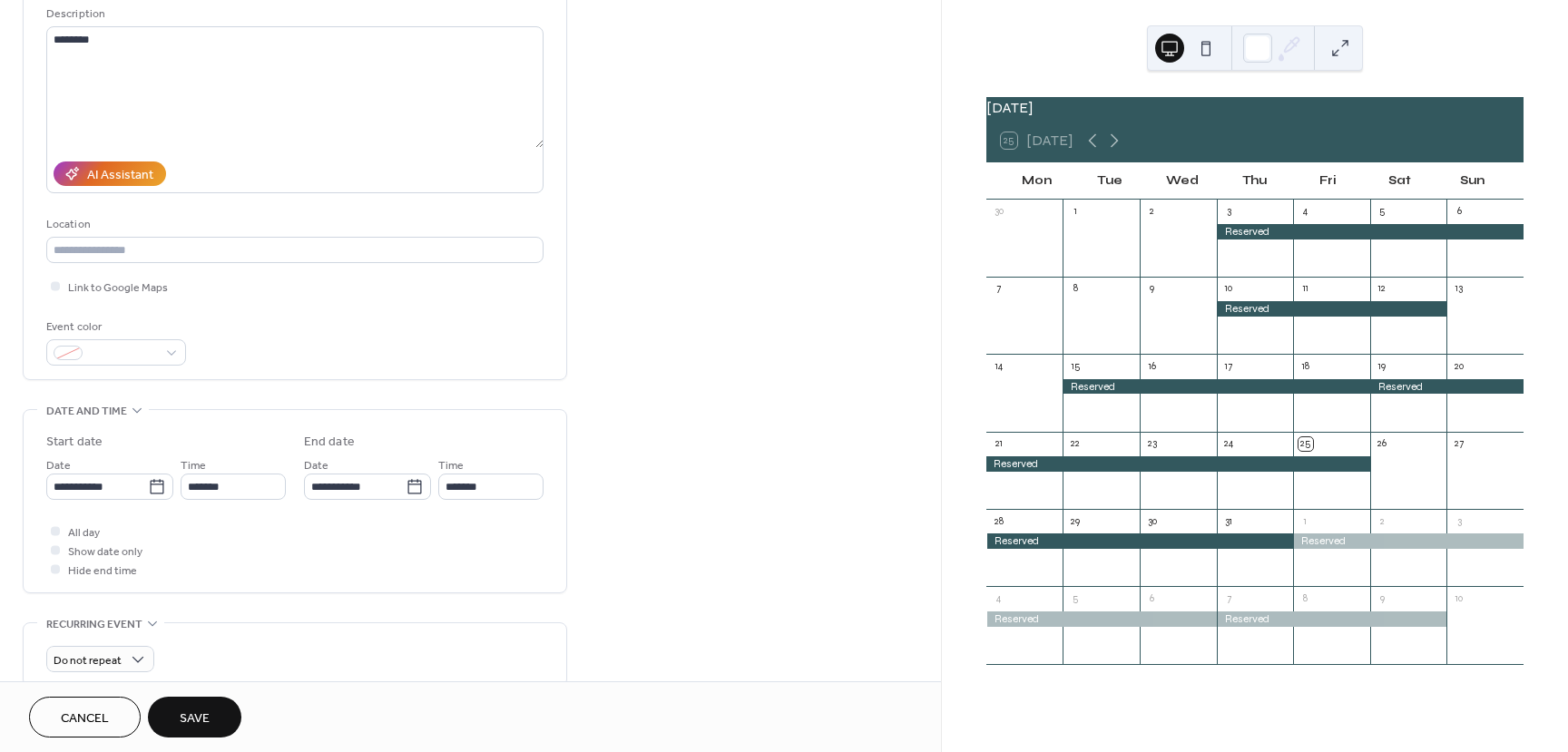 click on "Save" at bounding box center [194, 718] 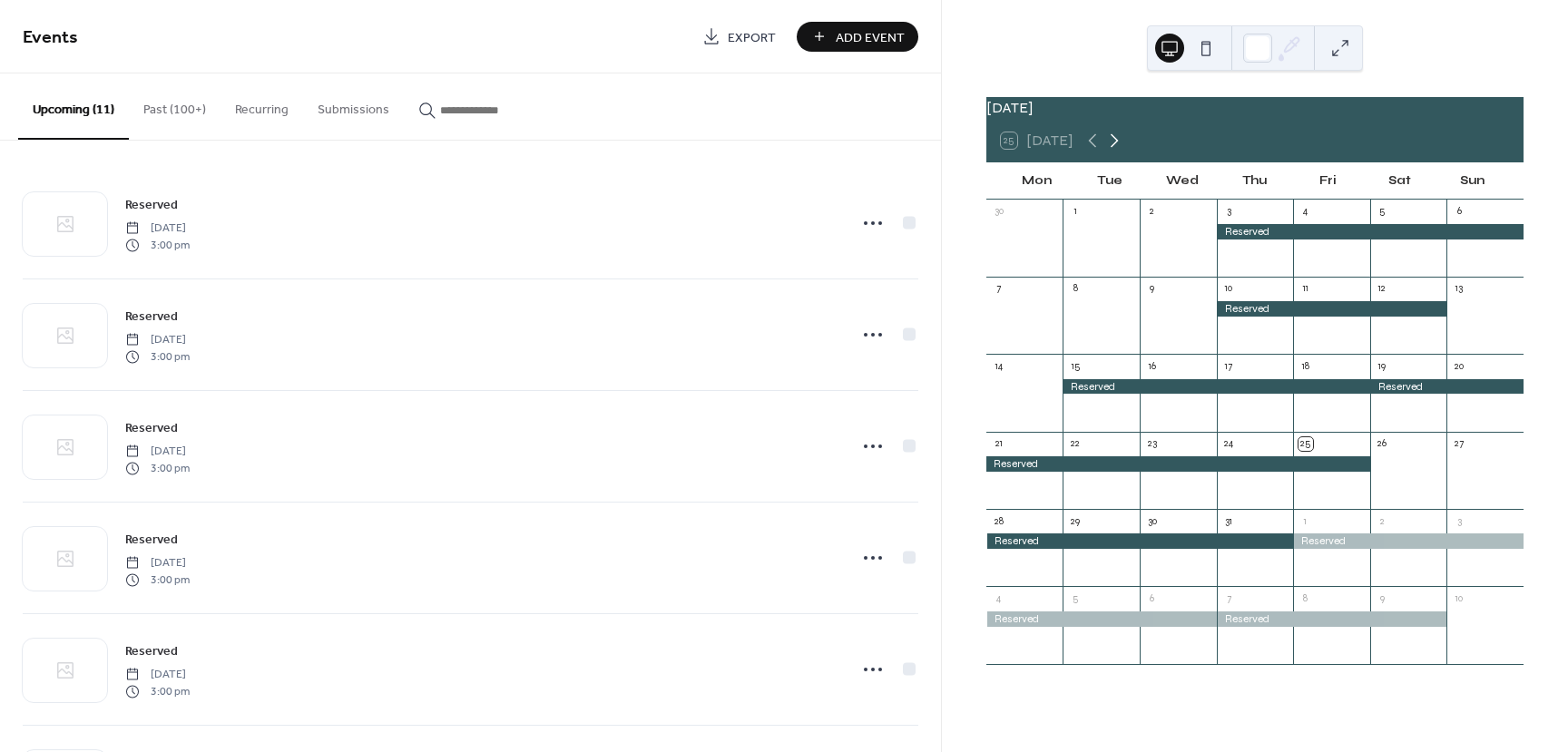 click 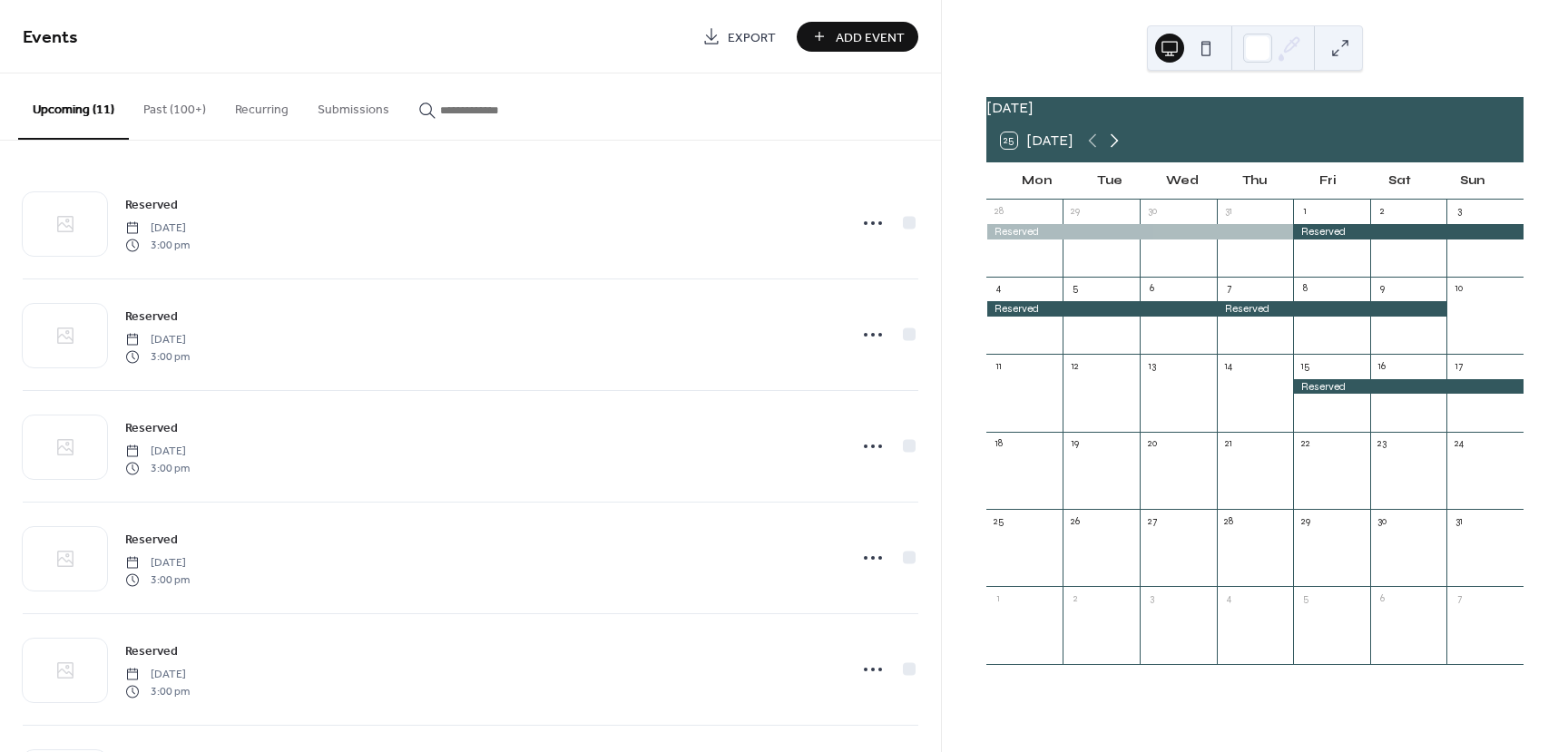 click 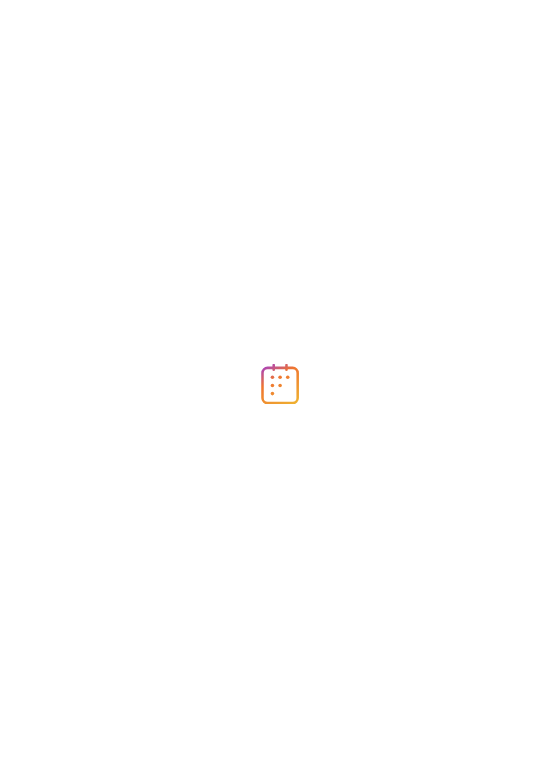 scroll, scrollTop: 0, scrollLeft: 0, axis: both 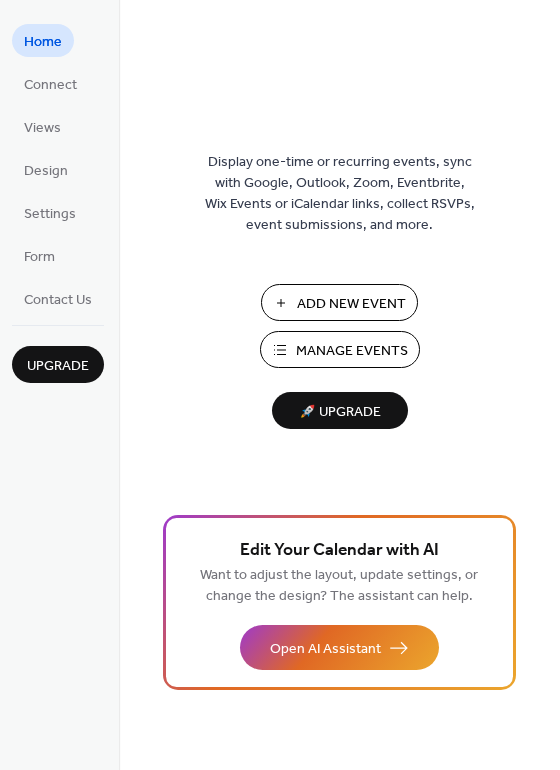 click on "Manage Events" at bounding box center (352, 351) 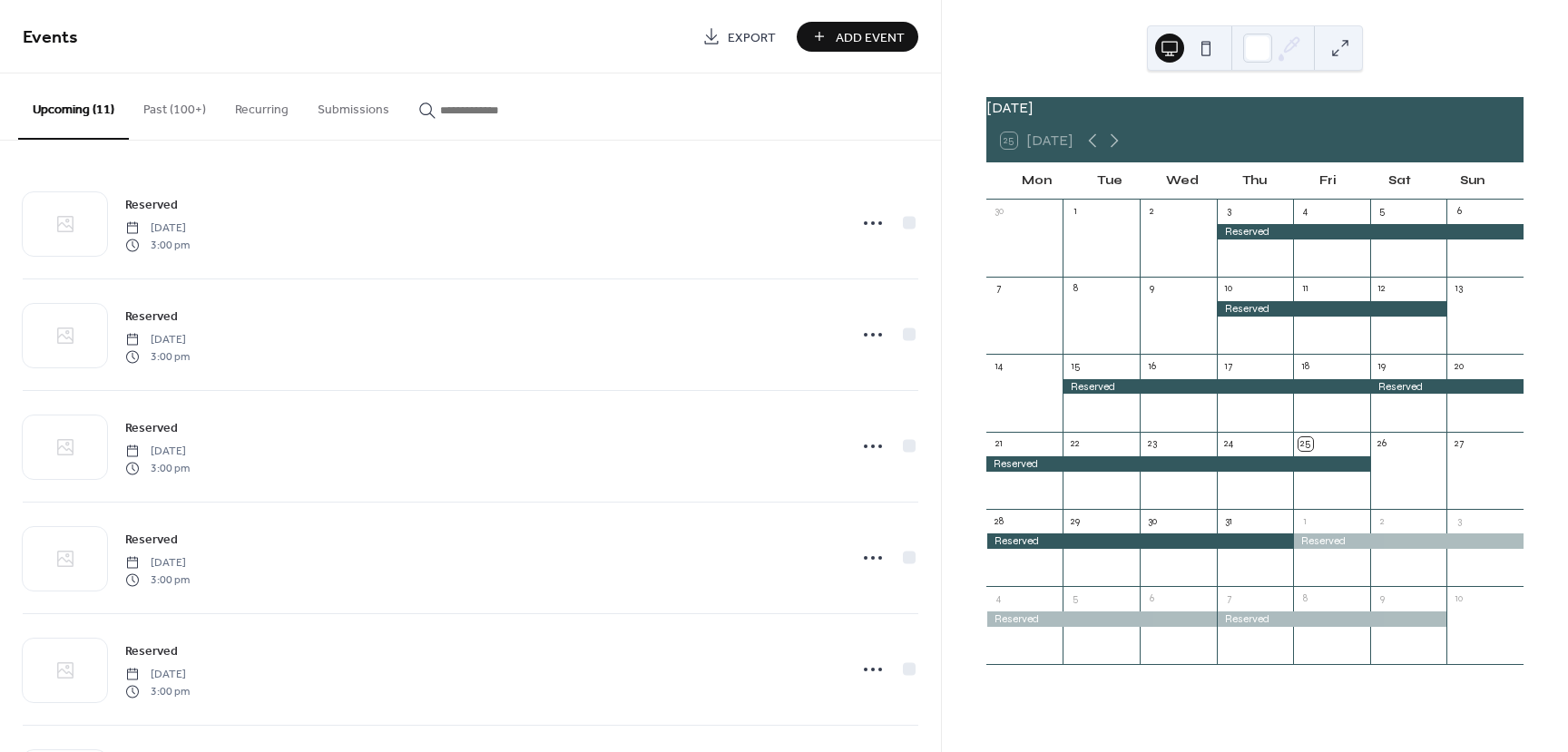 scroll, scrollTop: 0, scrollLeft: 0, axis: both 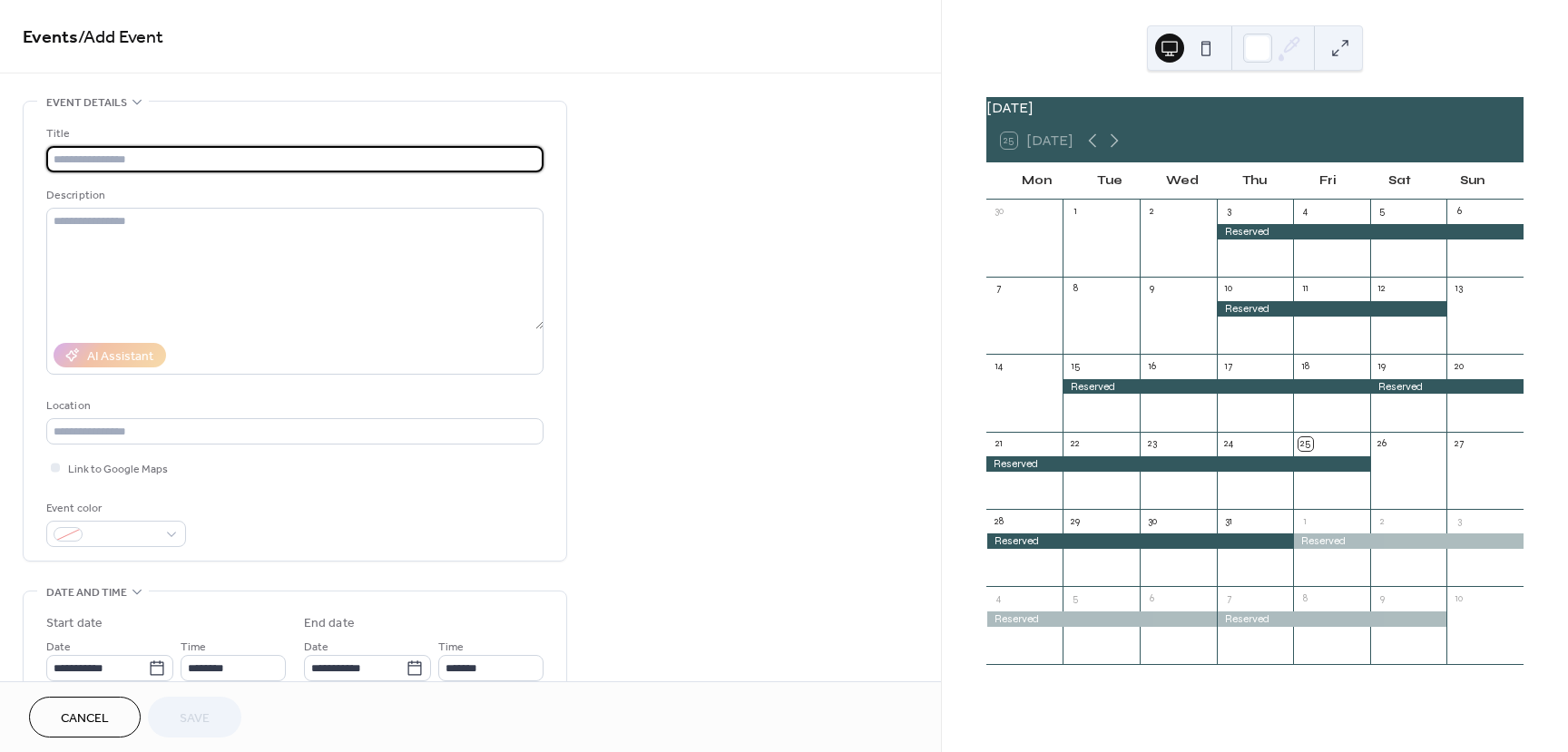 click at bounding box center (295, 159) 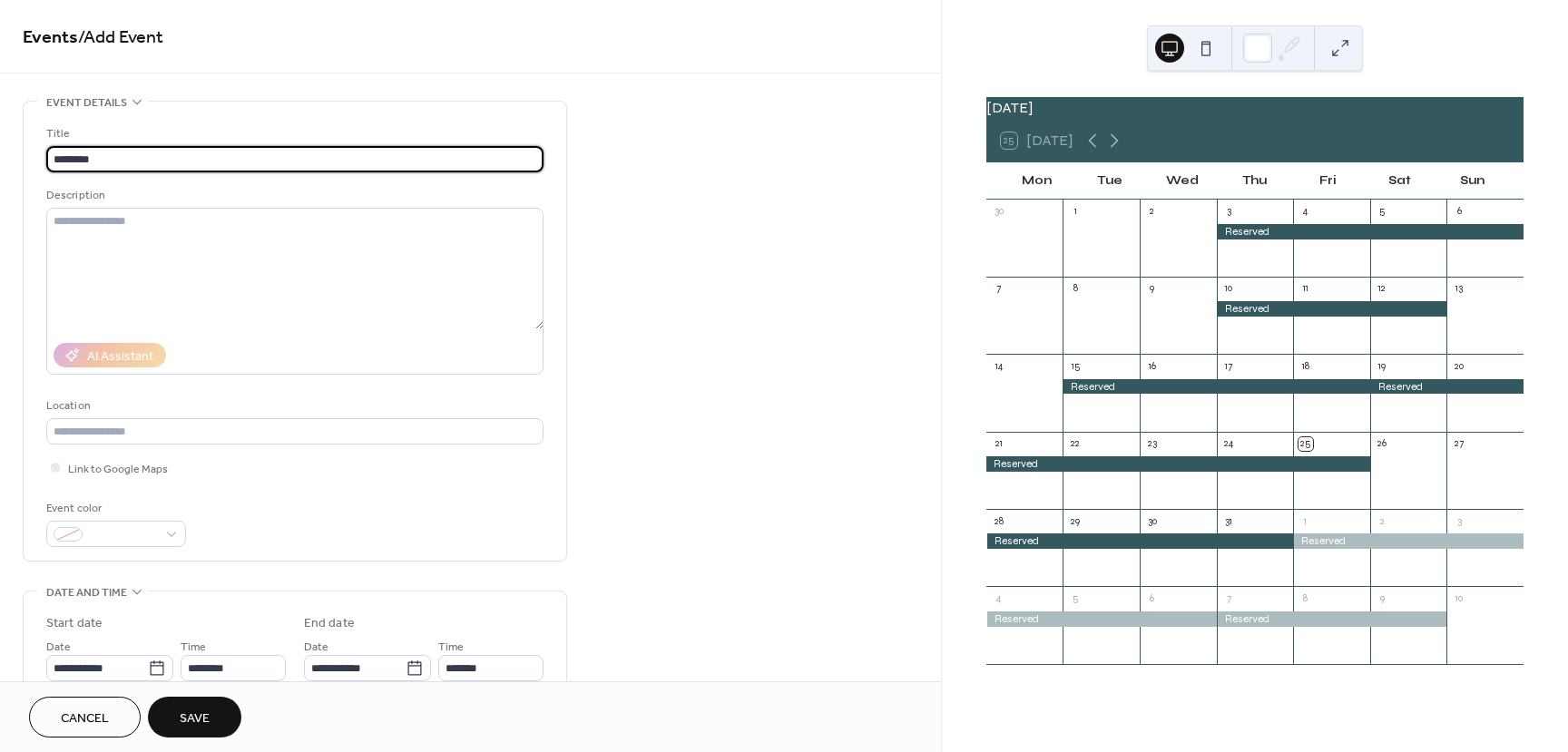 type on "********" 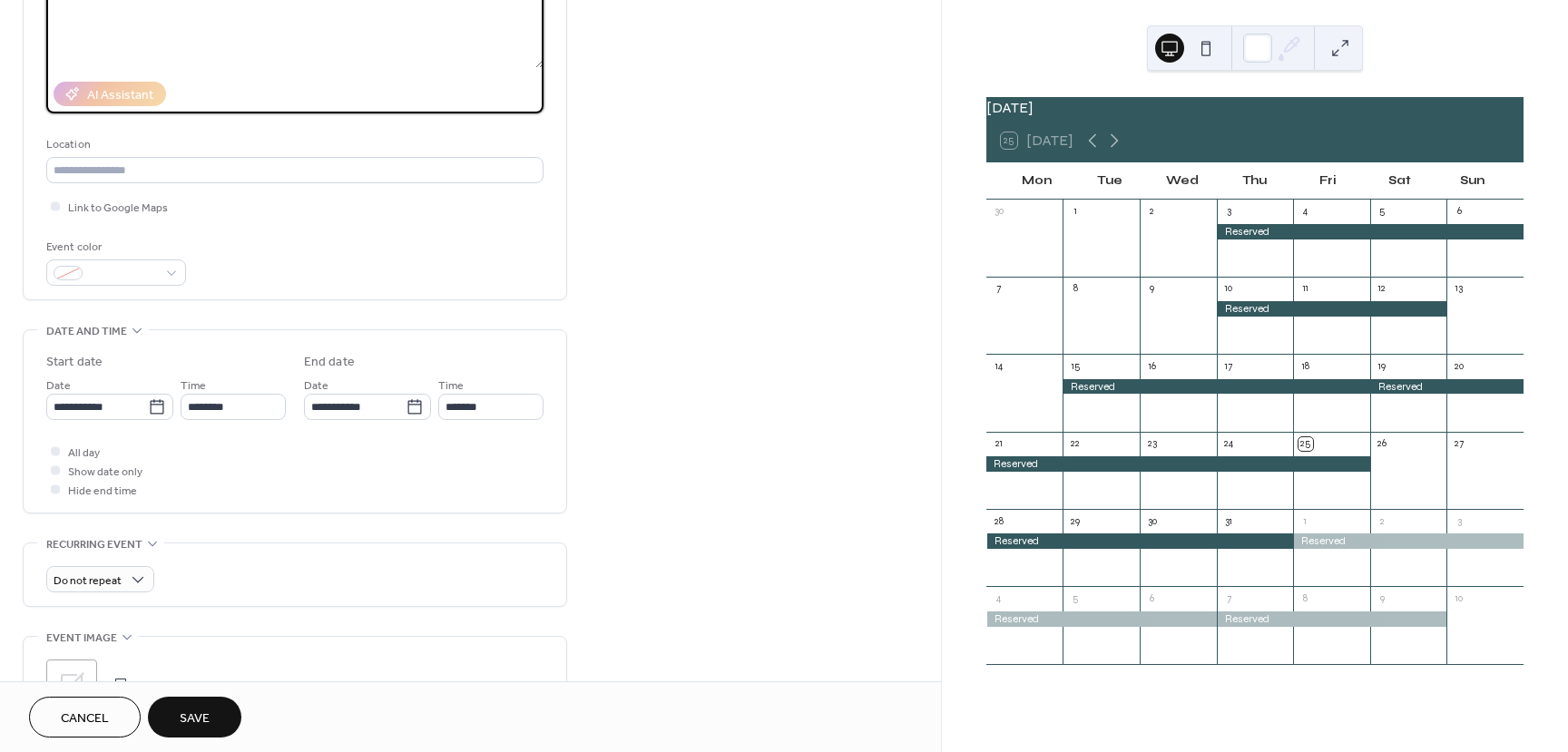 scroll, scrollTop: 272, scrollLeft: 0, axis: vertical 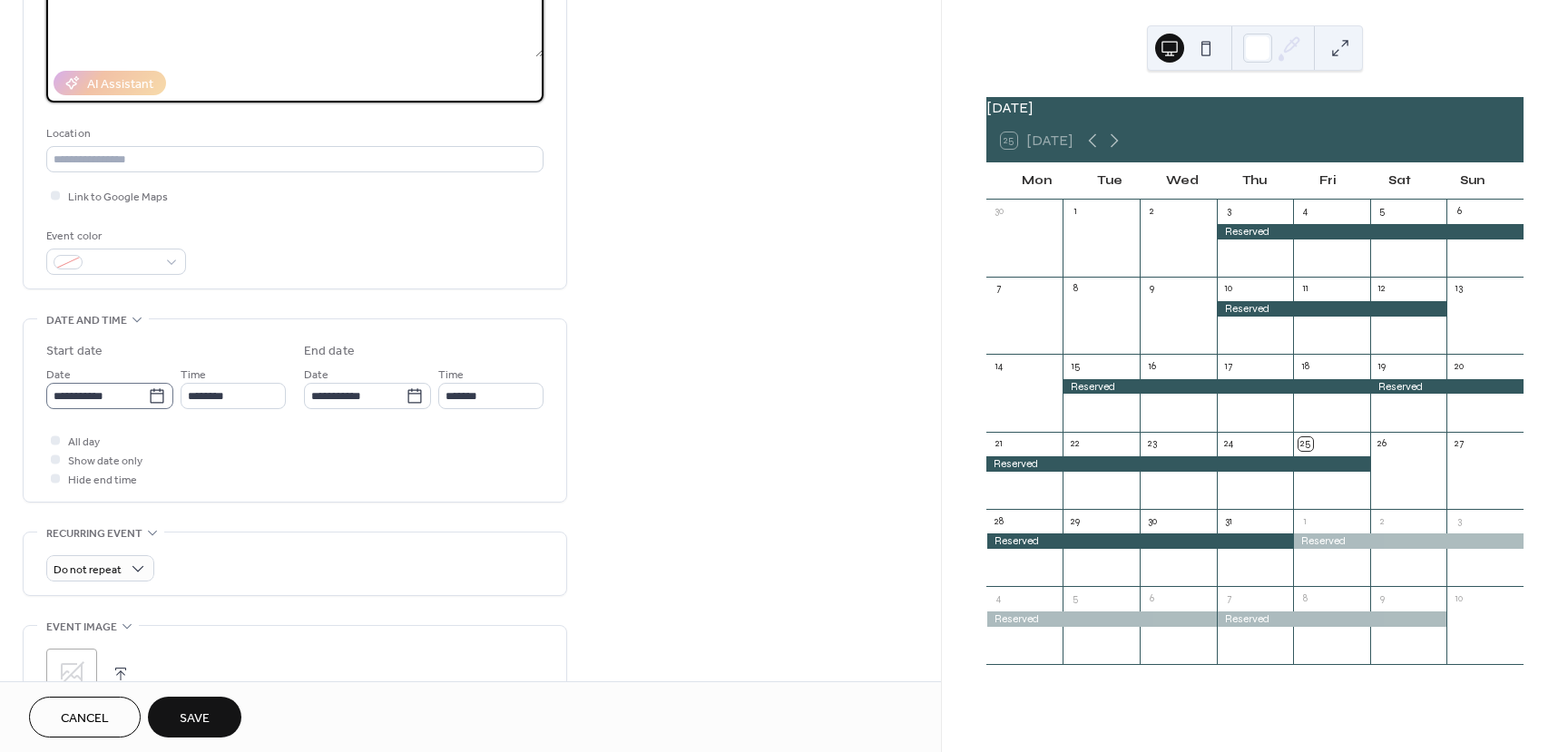 type on "******" 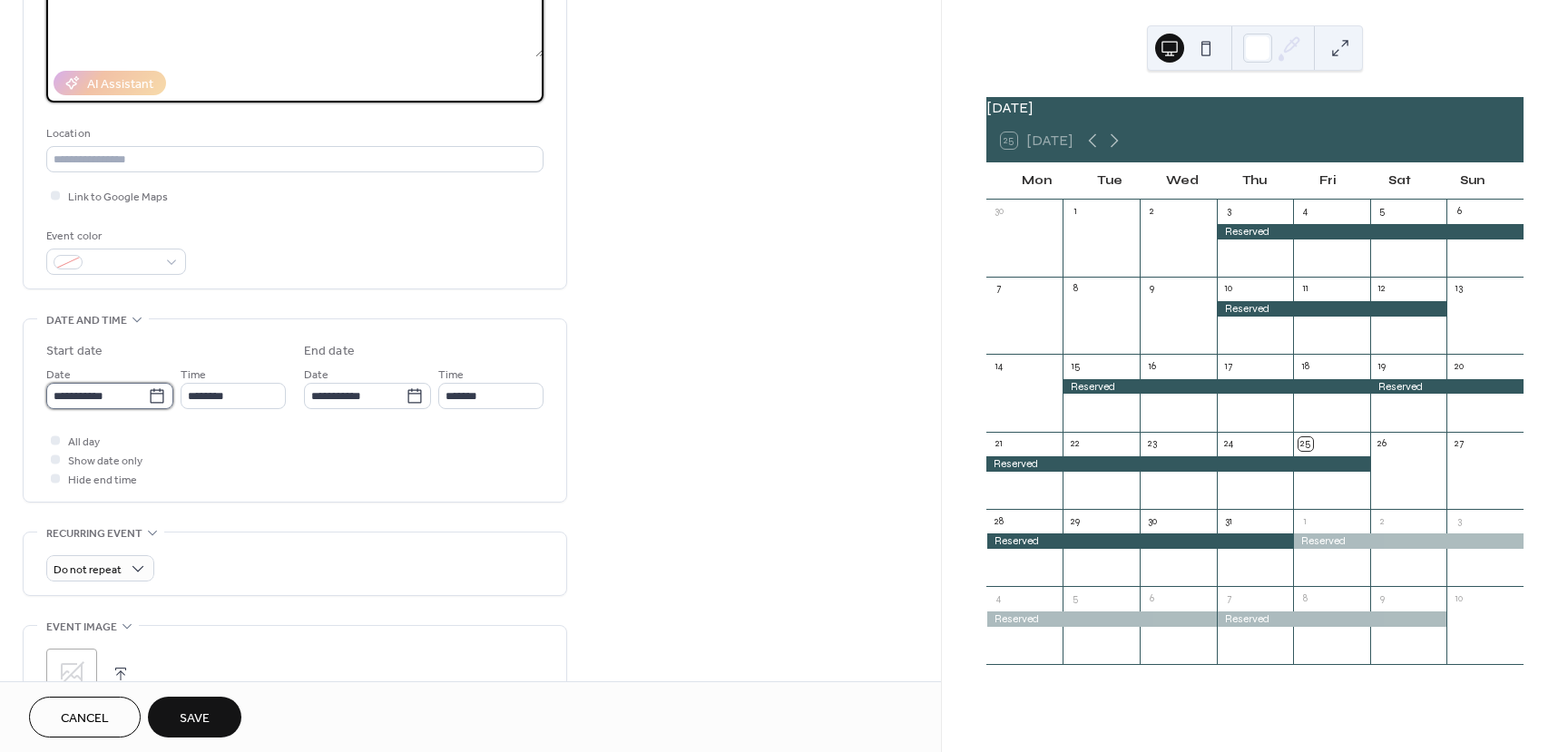 click on "**********" at bounding box center [97, 396] 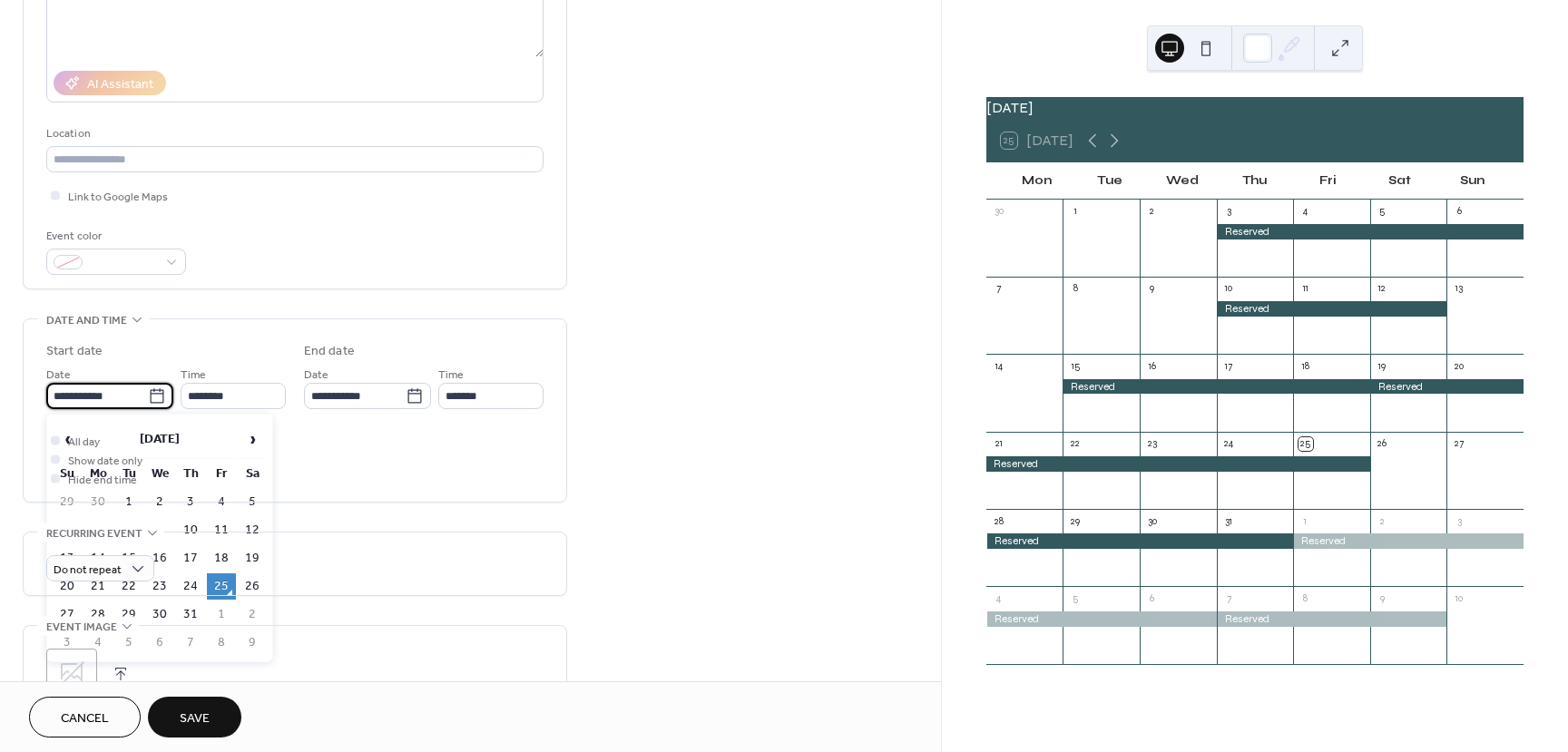 click on "Cancel" at bounding box center [84, 718] 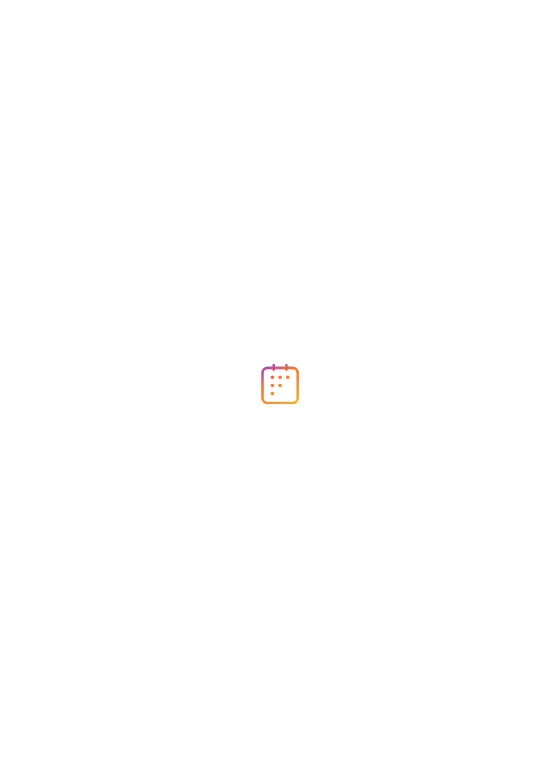 scroll, scrollTop: 0, scrollLeft: 0, axis: both 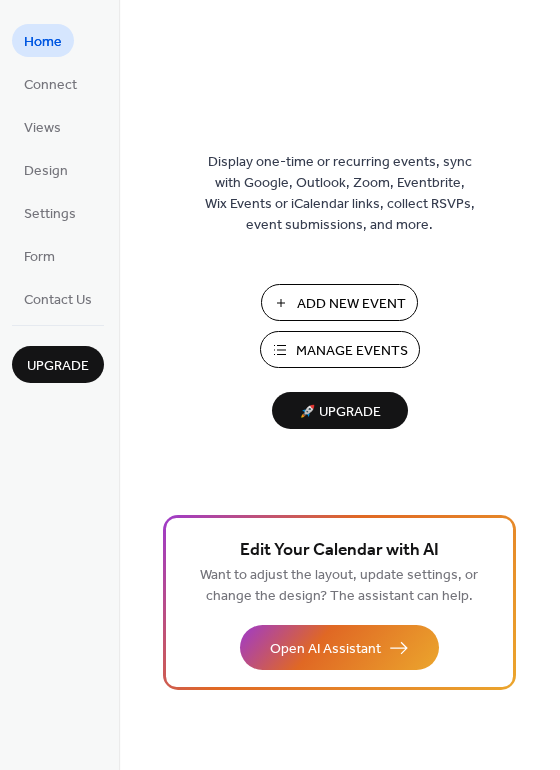 click on "Manage Events" at bounding box center [352, 351] 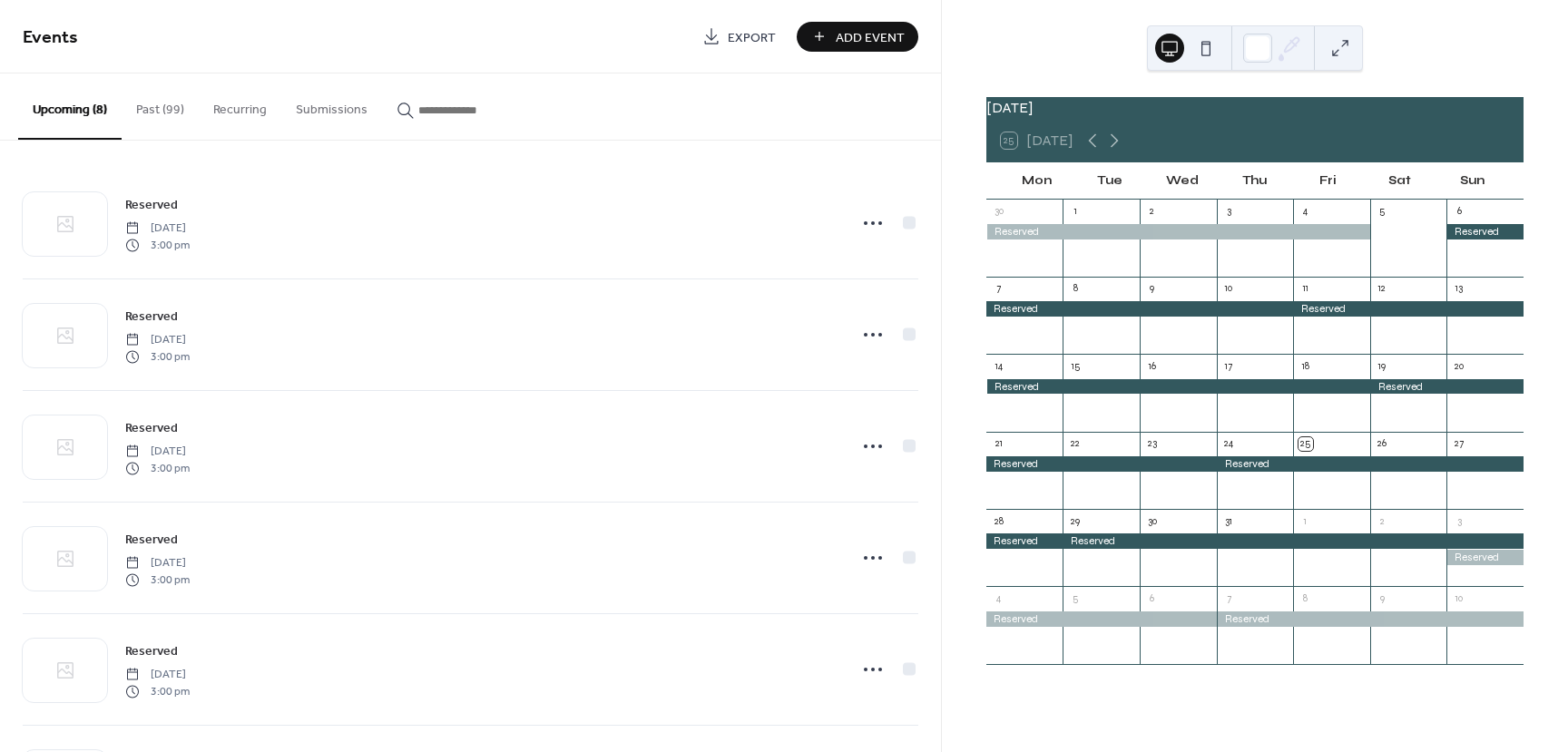 scroll, scrollTop: 0, scrollLeft: 0, axis: both 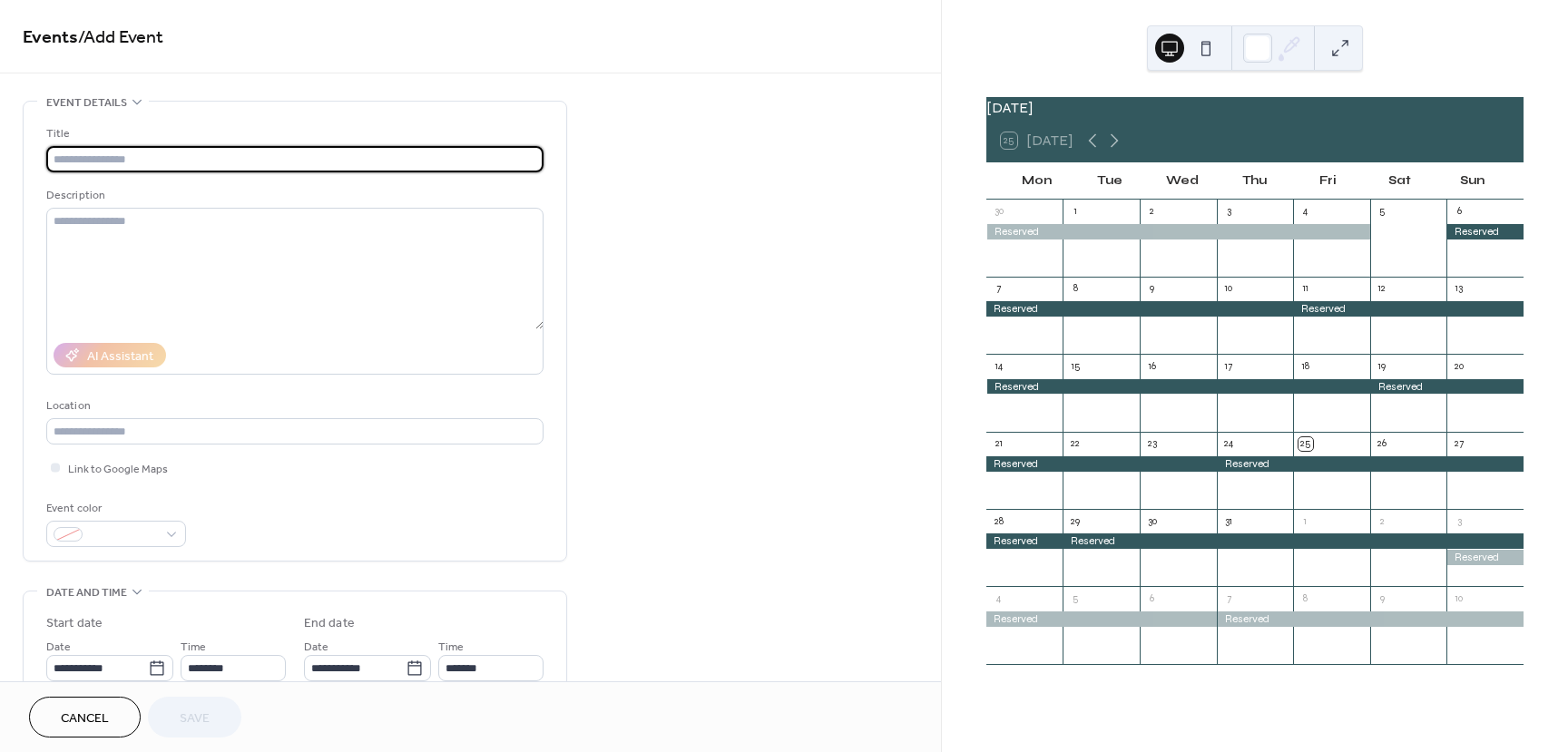 click at bounding box center (295, 159) 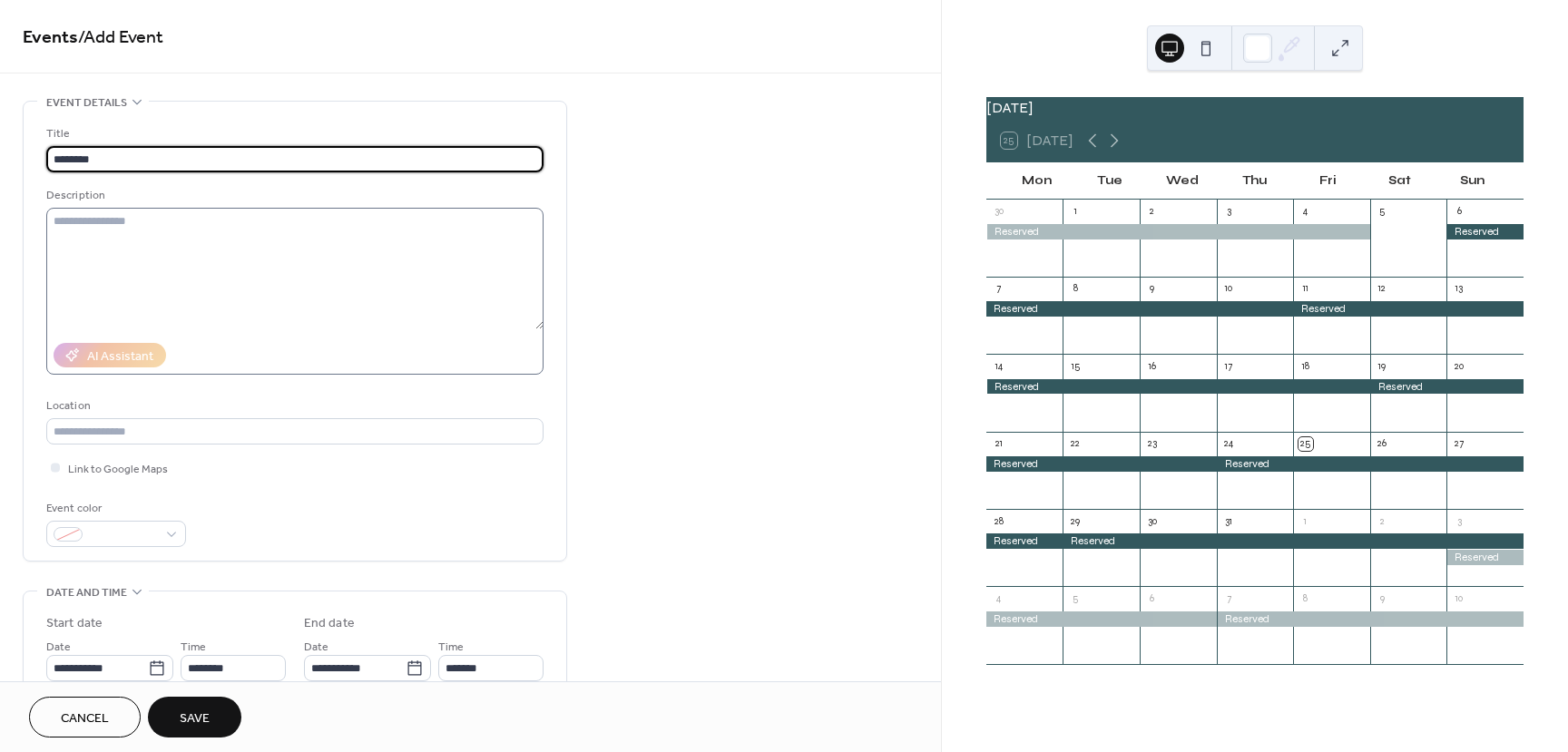 type on "********" 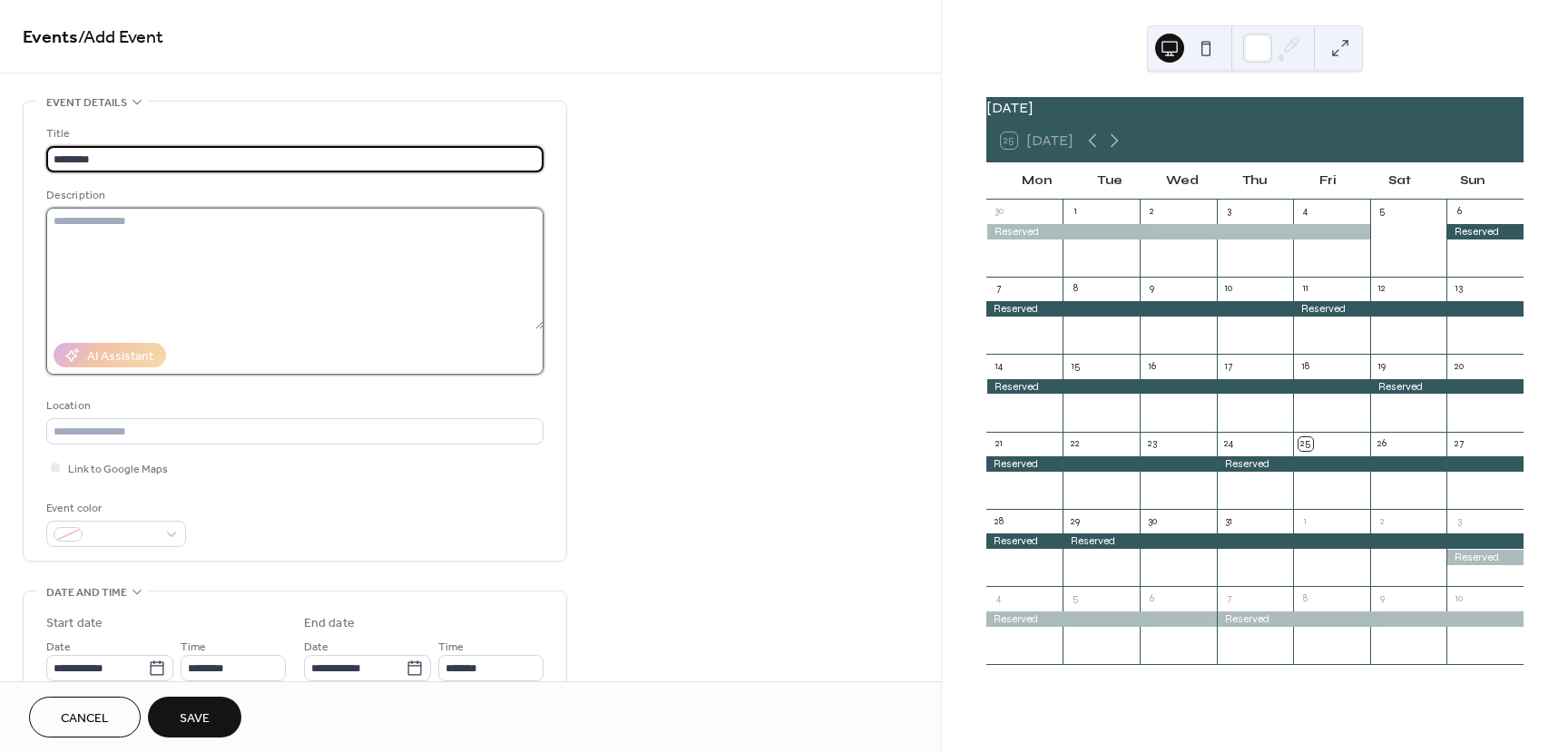 click at bounding box center [295, 269] 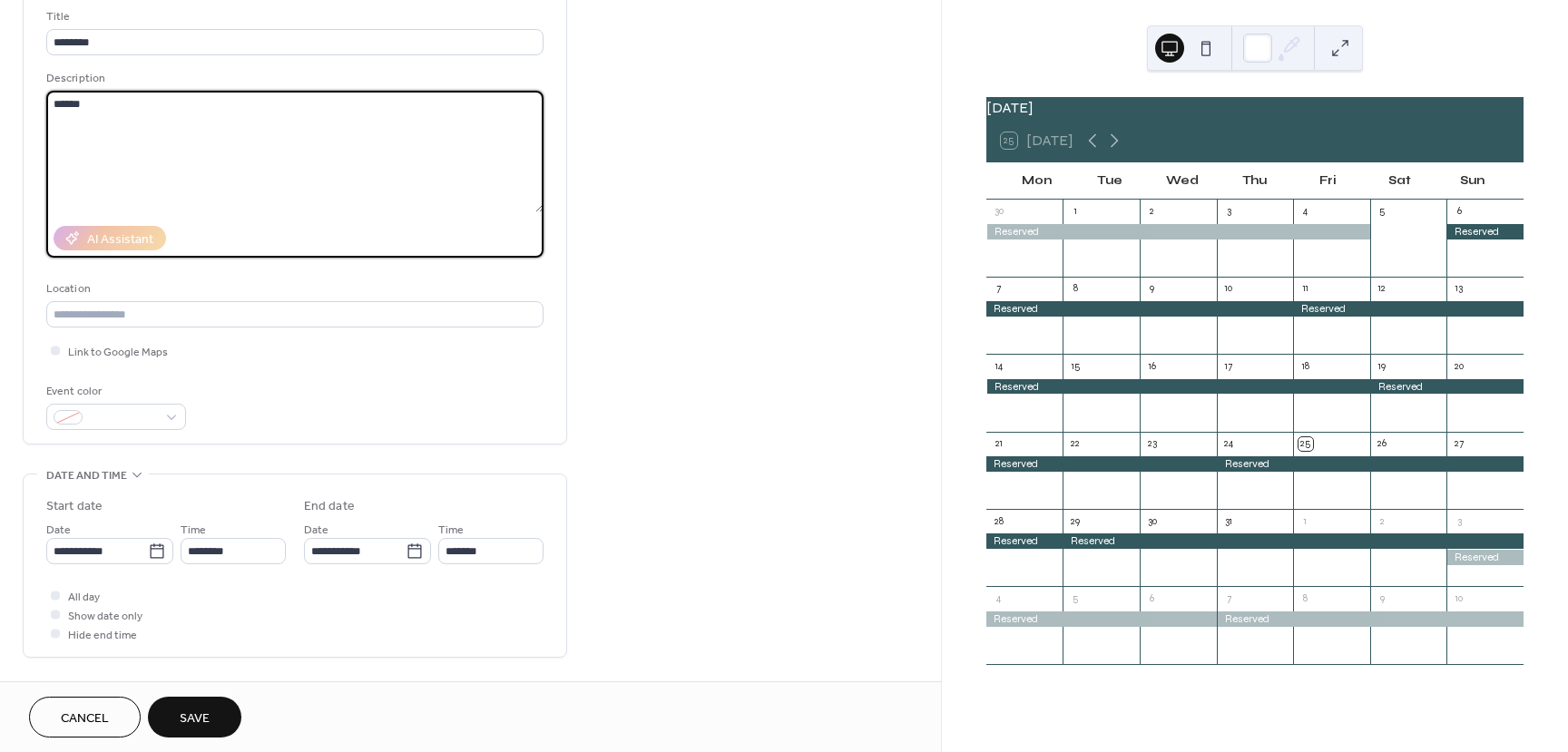 scroll, scrollTop: 272, scrollLeft: 0, axis: vertical 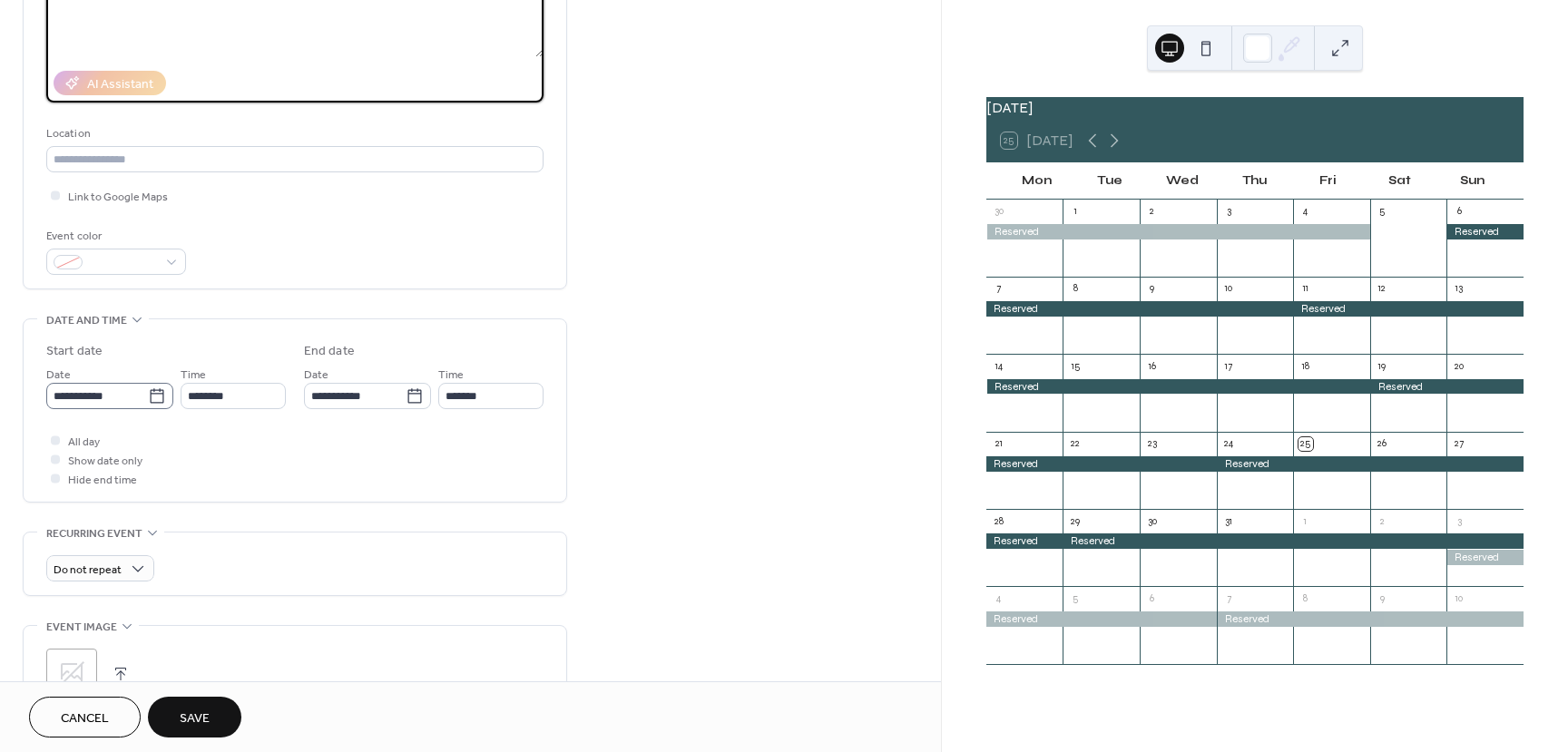 type on "******" 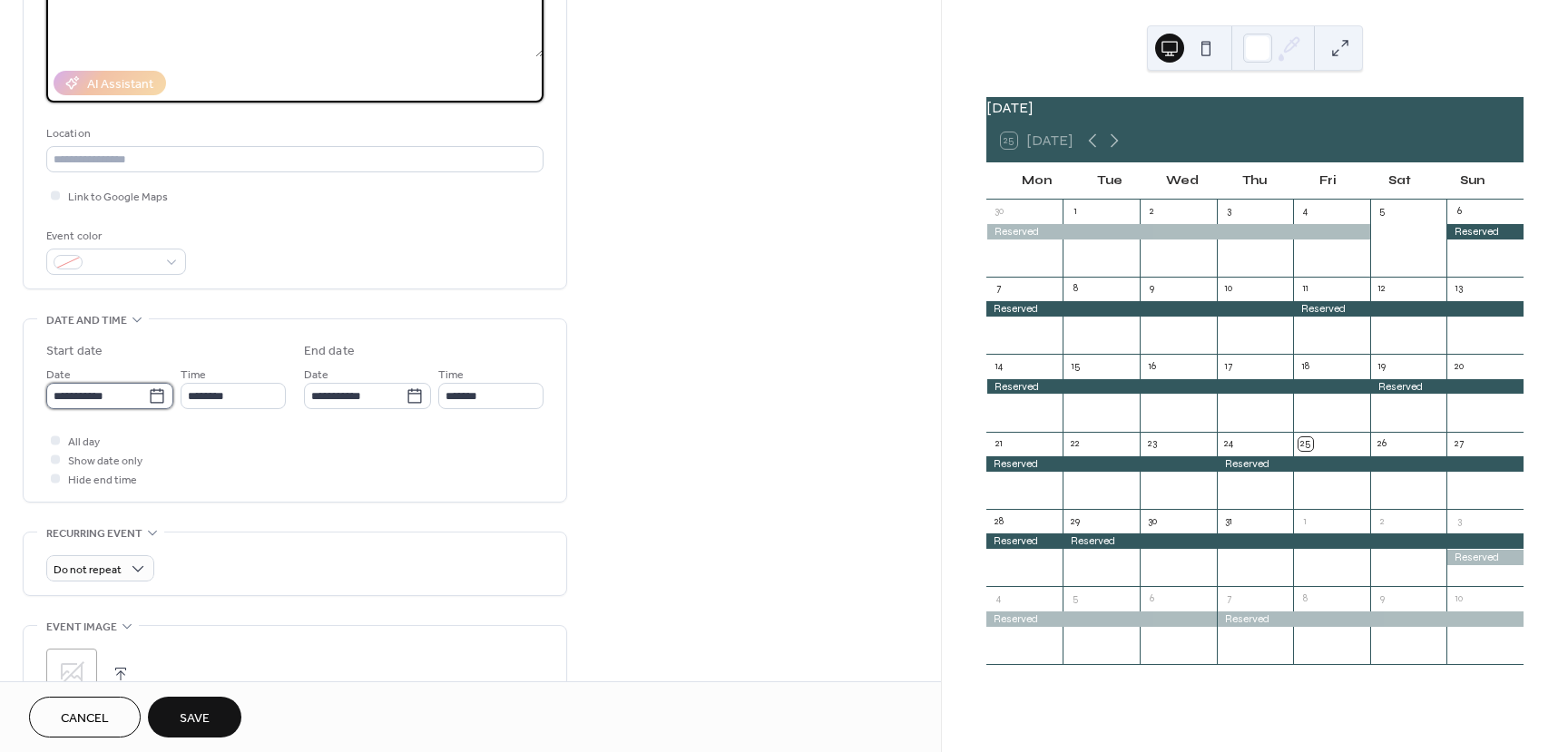 click on "**********" at bounding box center (97, 396) 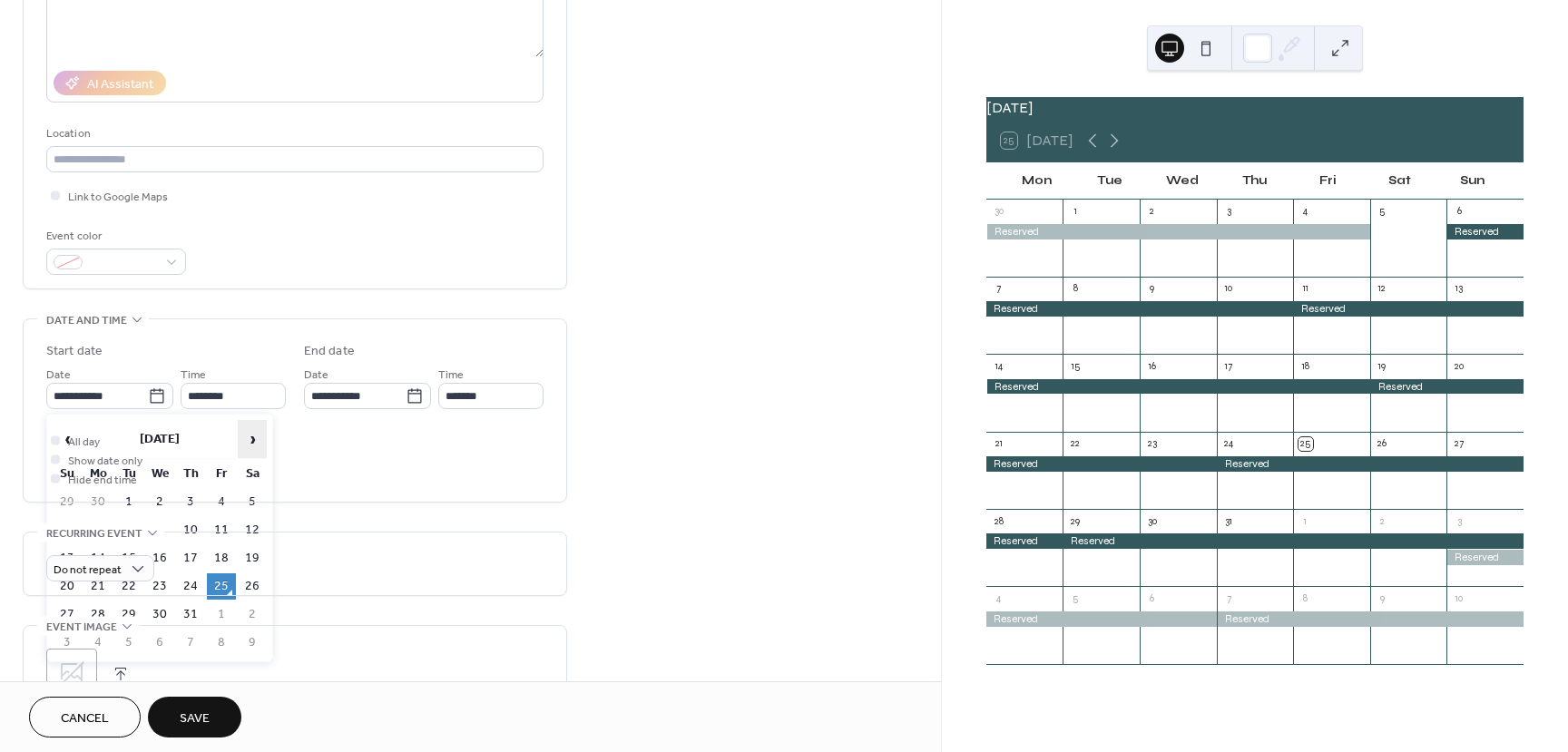 click on "›" at bounding box center (252, 439) 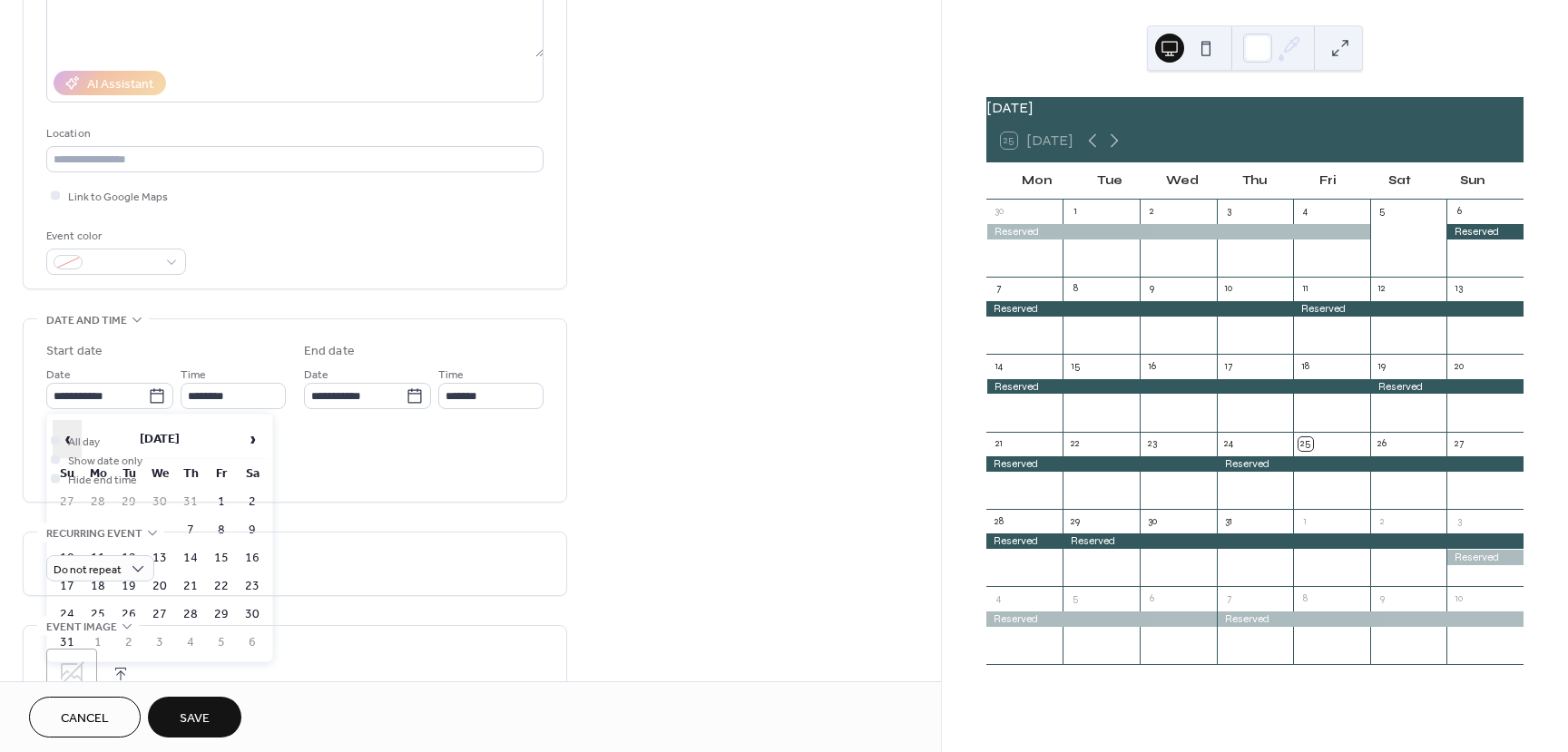 click on "‹" at bounding box center (67, 439) 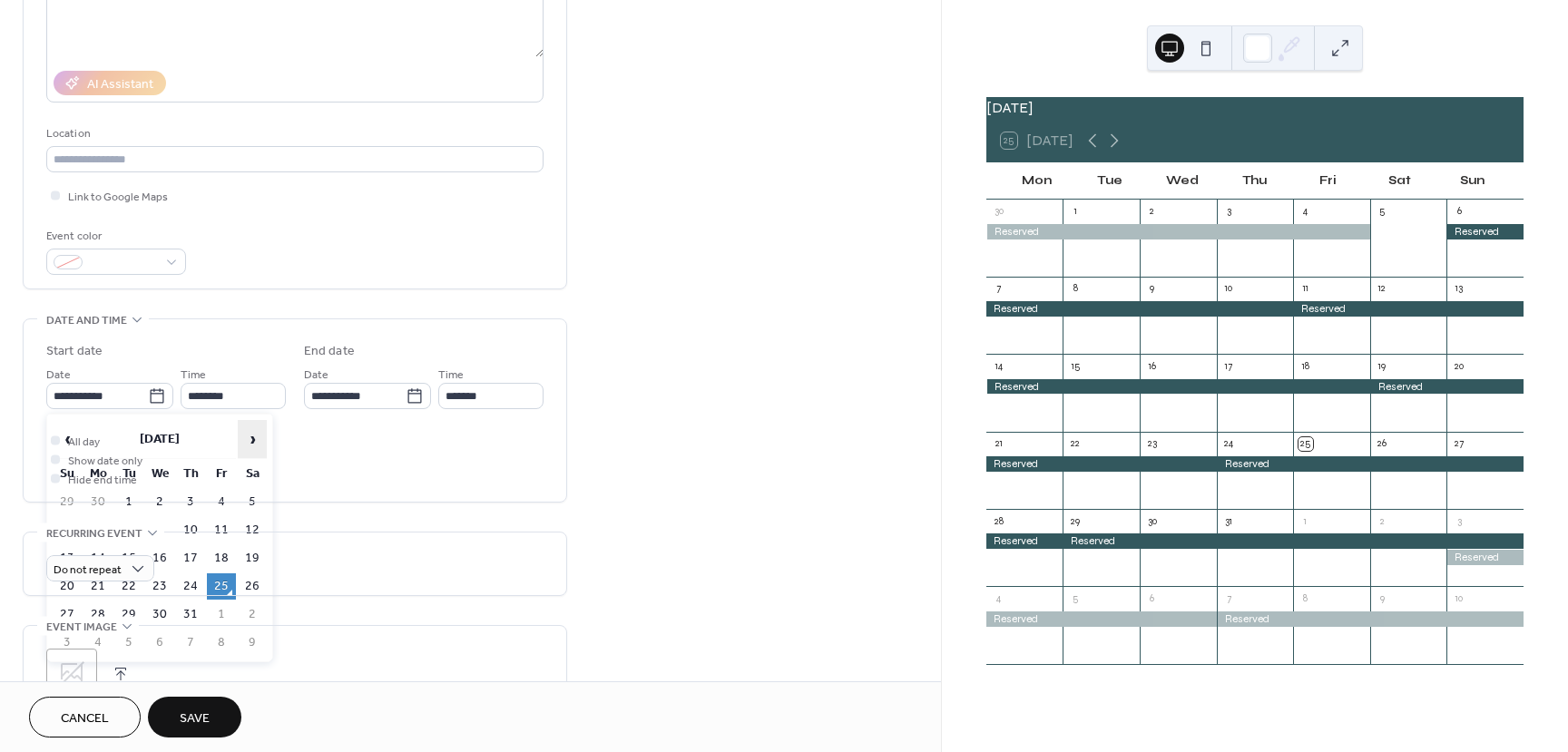 click on "›" at bounding box center [252, 439] 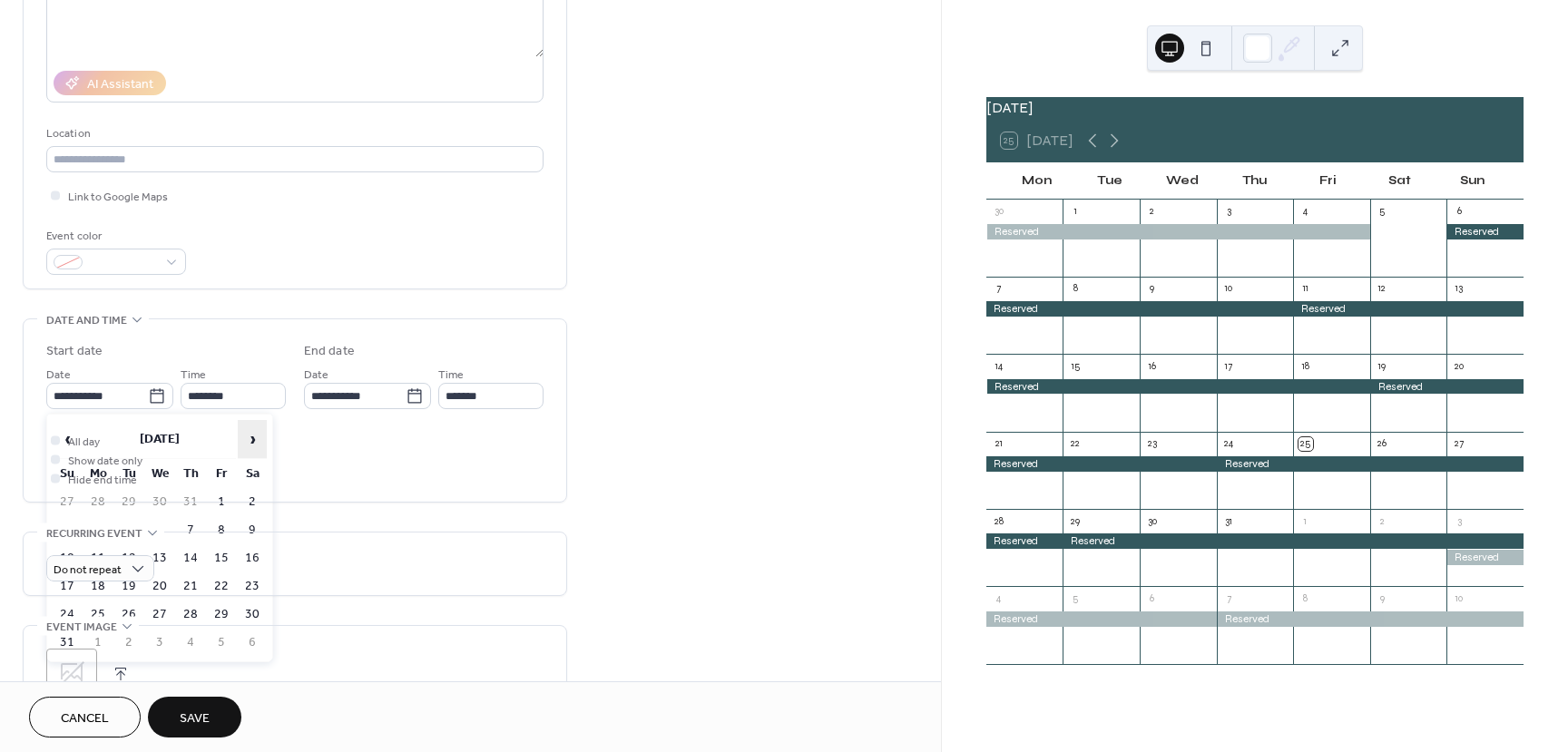 click on "›" at bounding box center (252, 439) 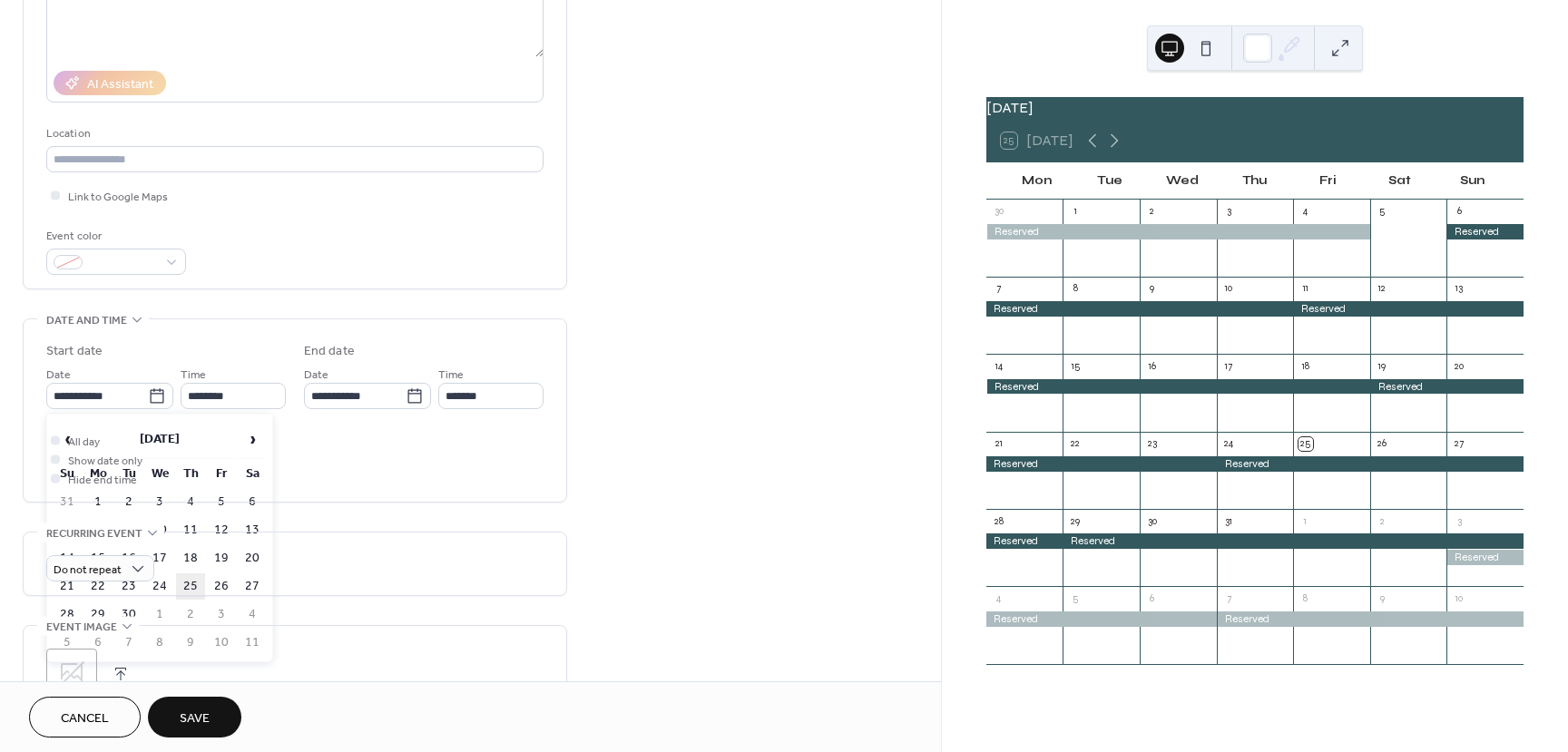 click on "25" at bounding box center (191, 586) 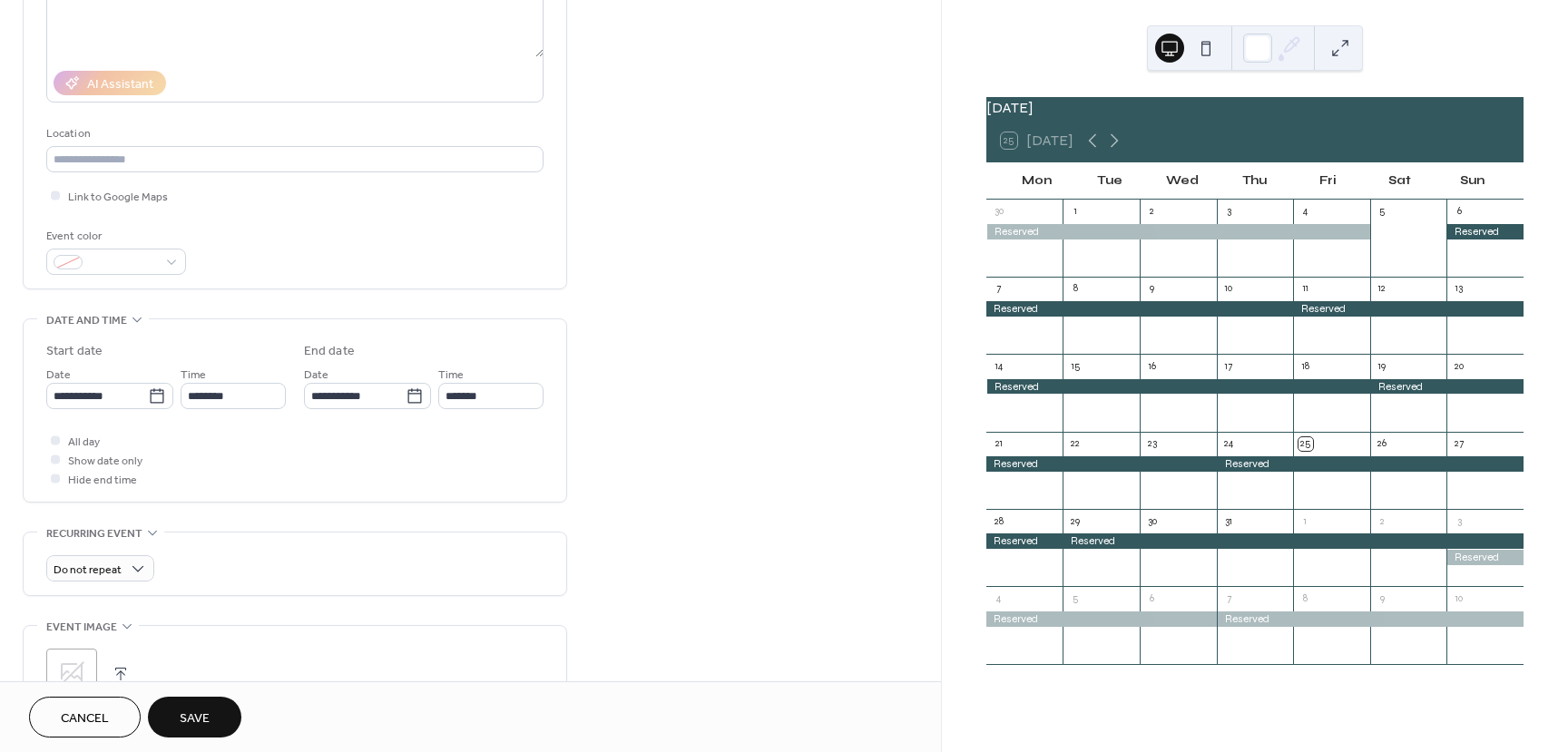 type on "**********" 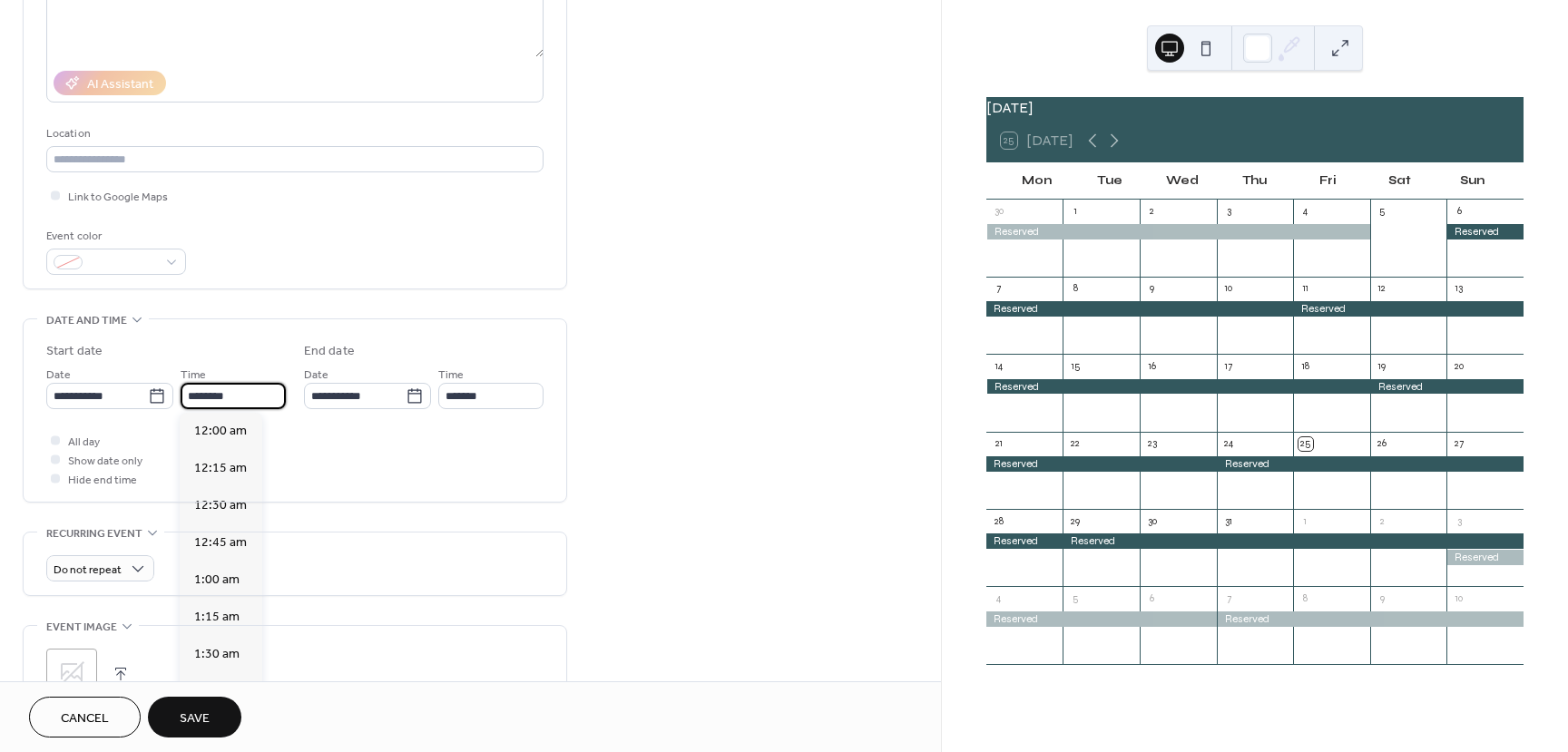 click on "********" at bounding box center [233, 396] 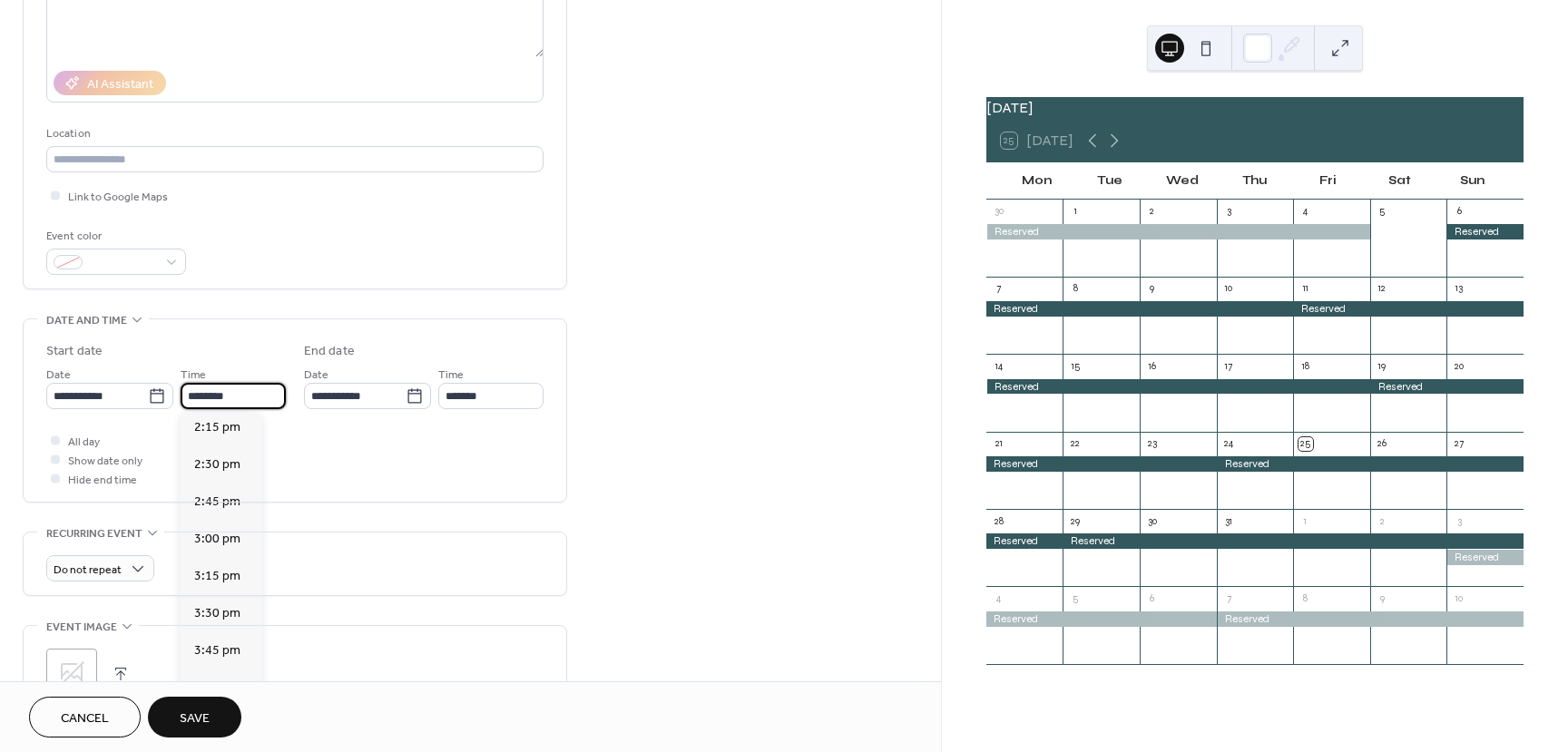 scroll, scrollTop: 2148, scrollLeft: 0, axis: vertical 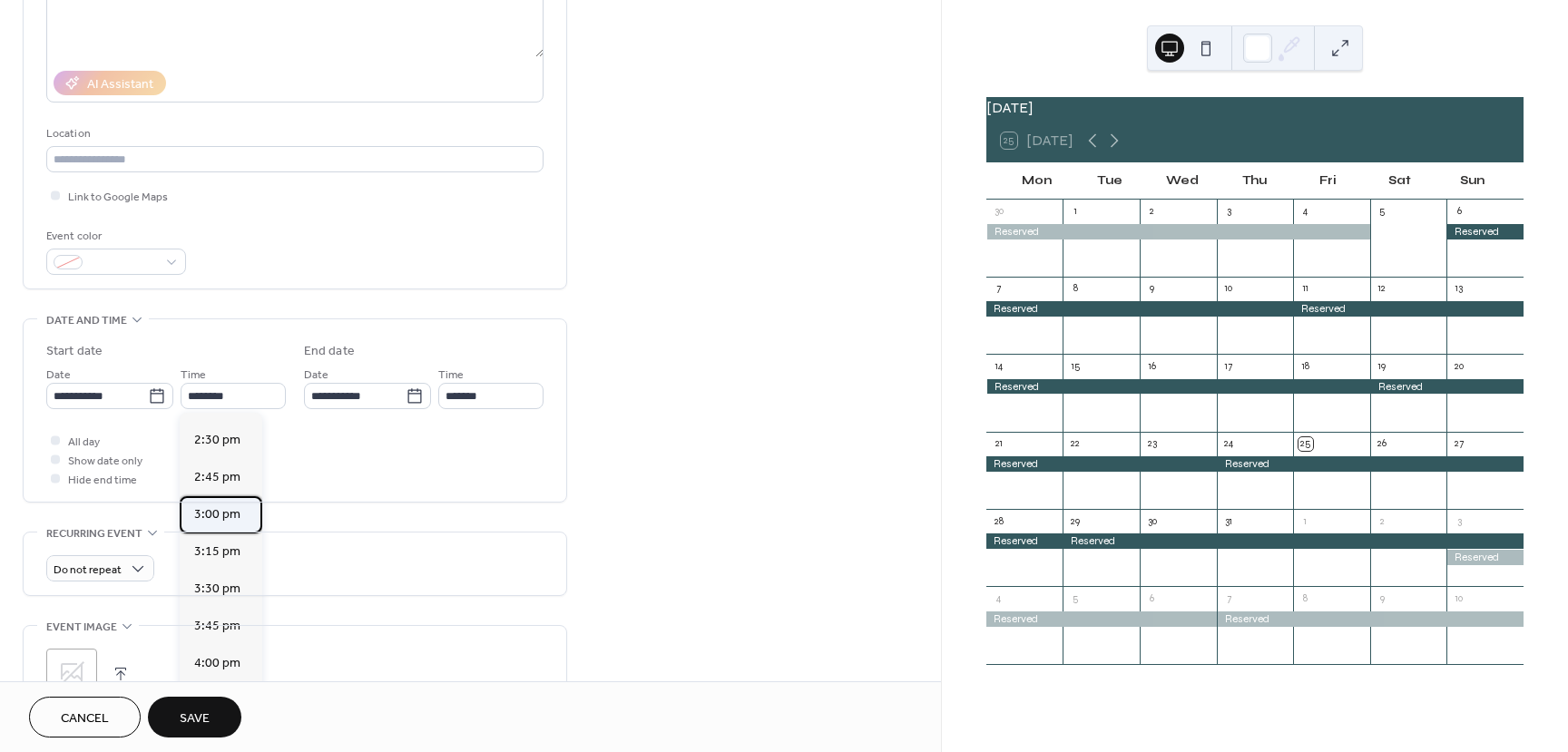 click on "3:00 pm" at bounding box center (217, 514) 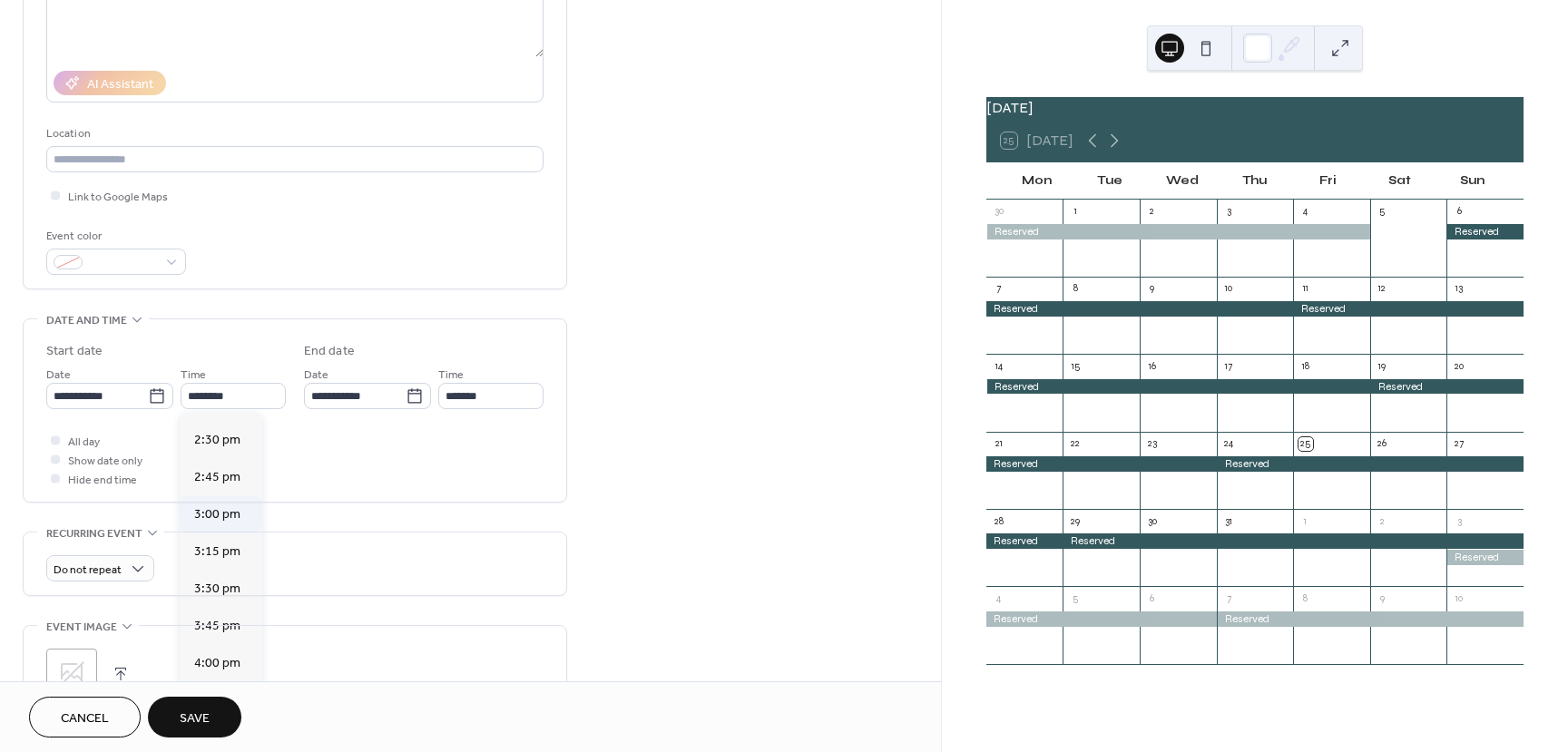 type on "*******" 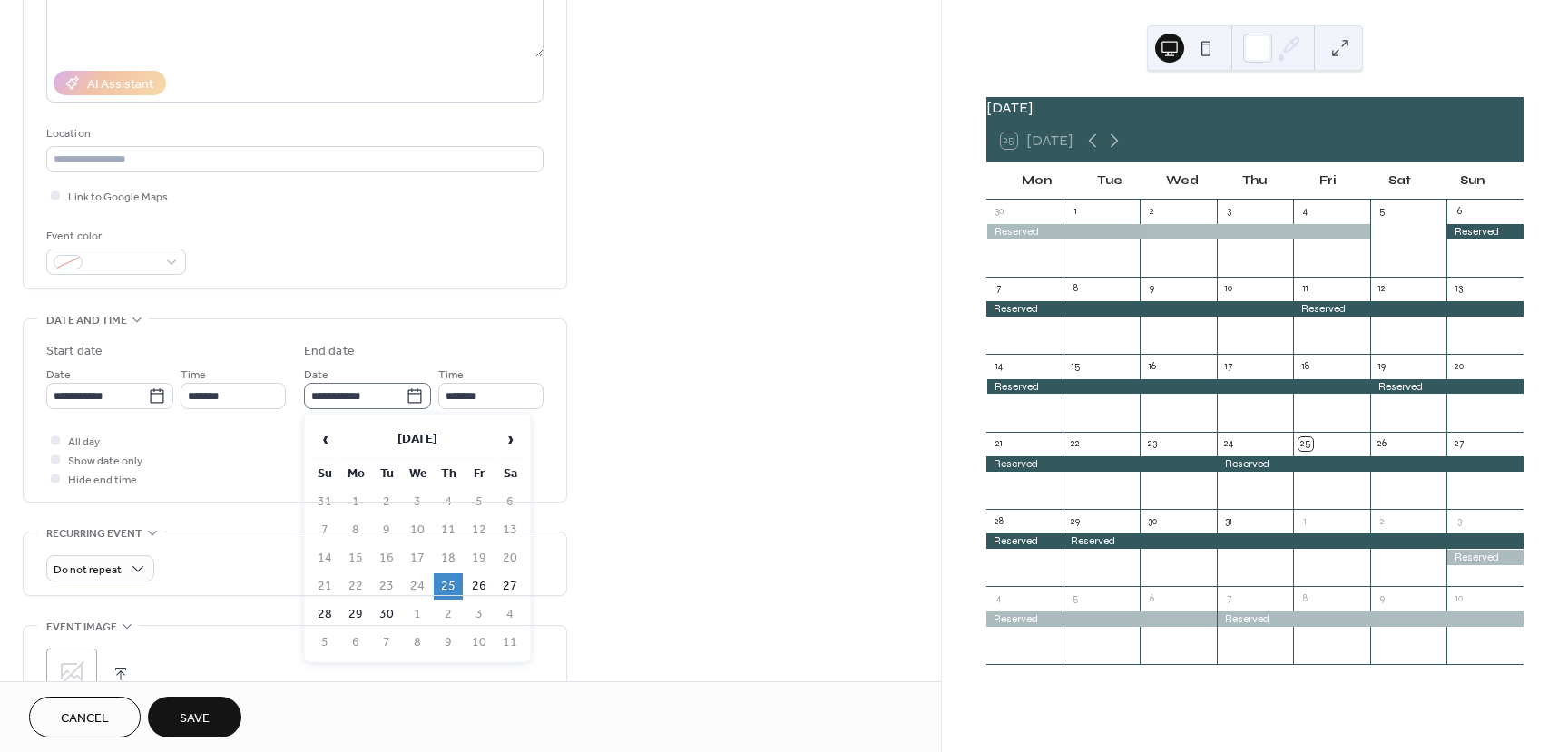 click 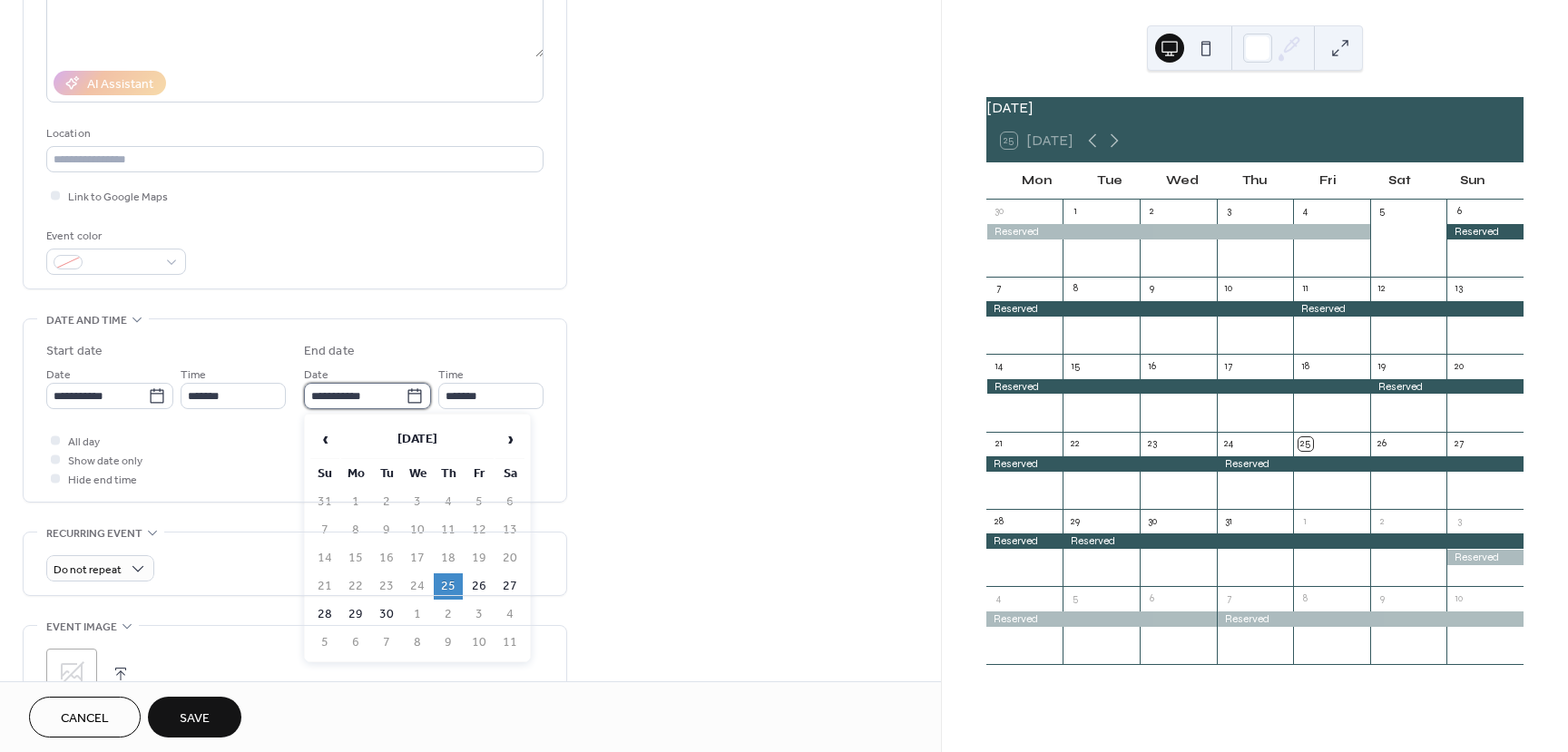 click on "**********" at bounding box center [355, 396] 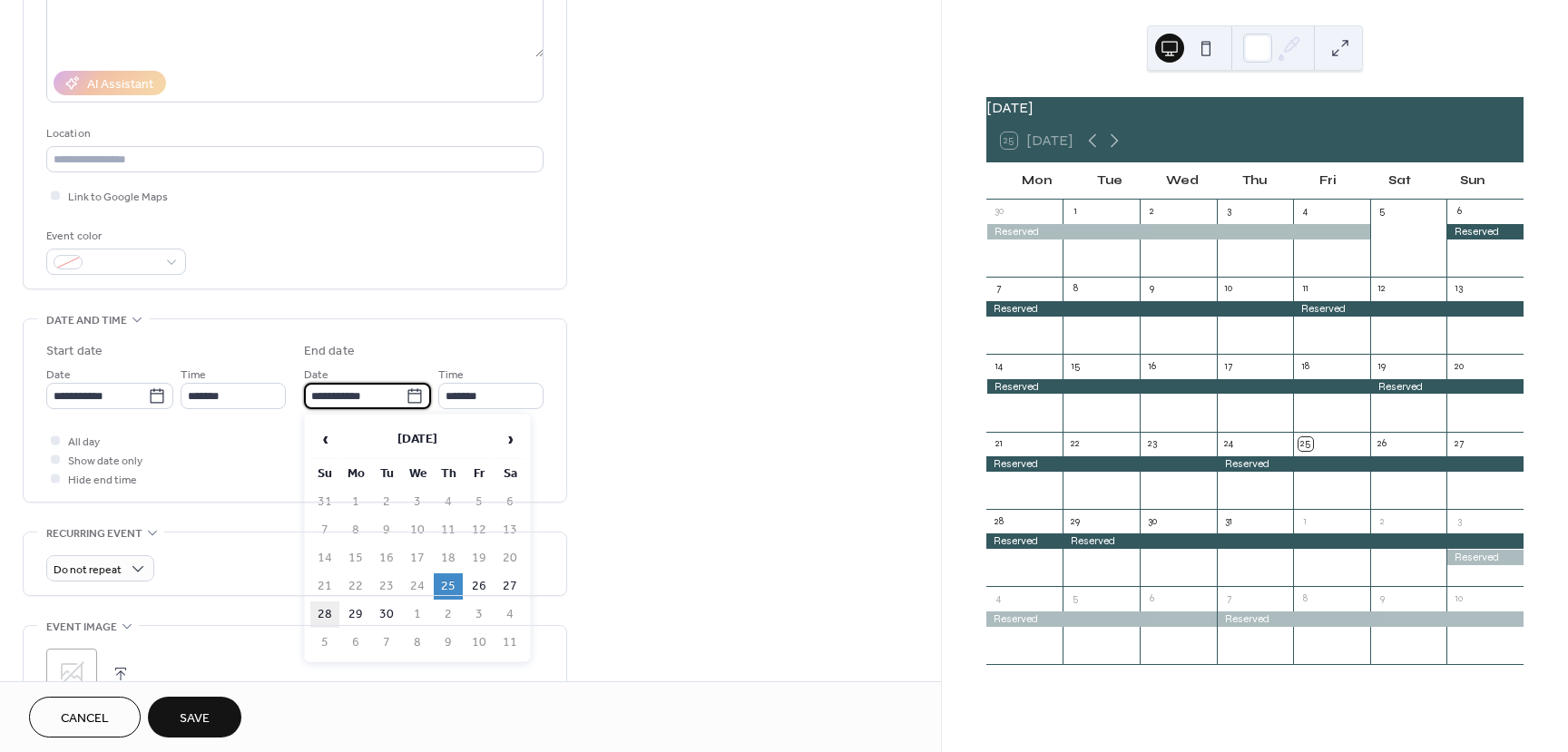click on "28" at bounding box center (325, 614) 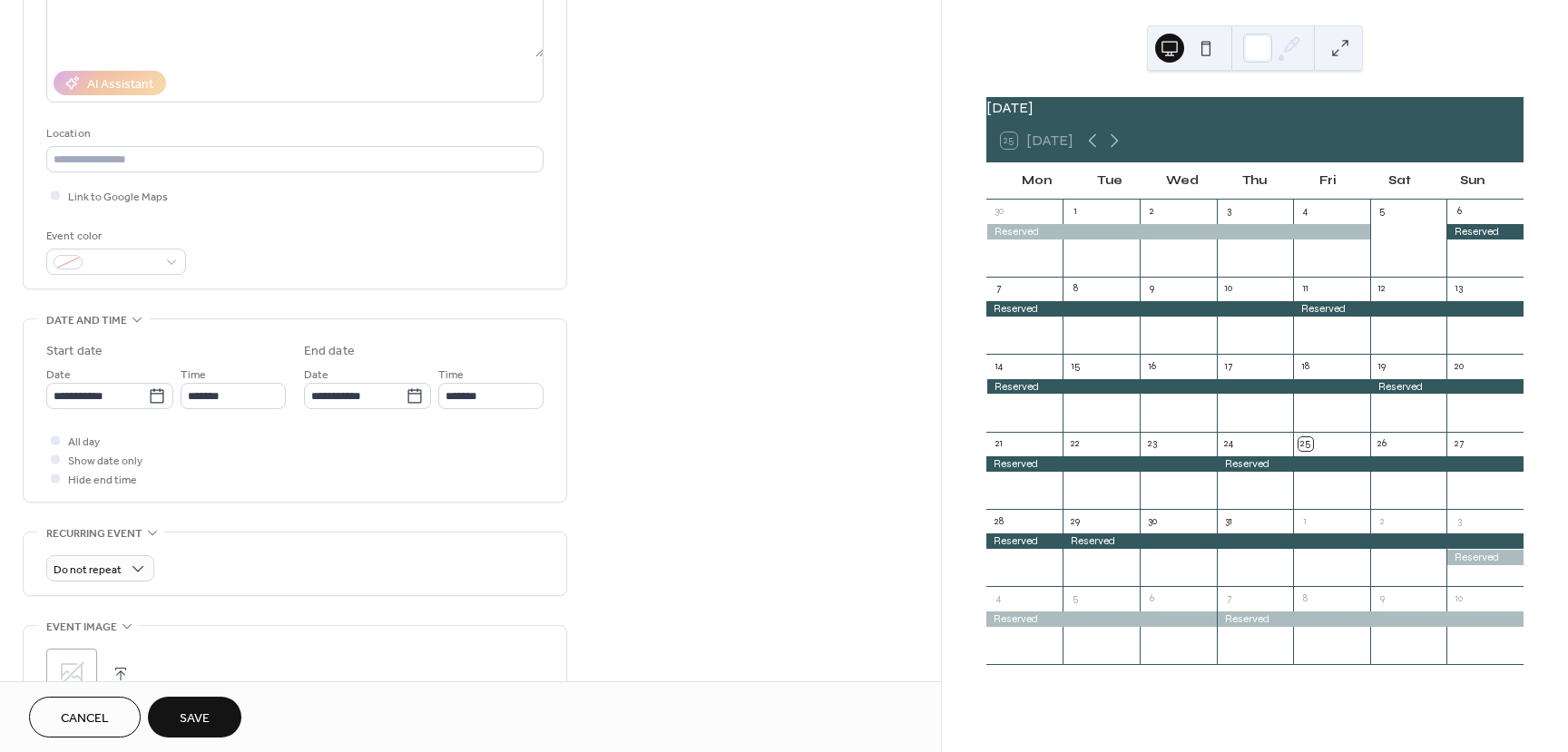 type on "**********" 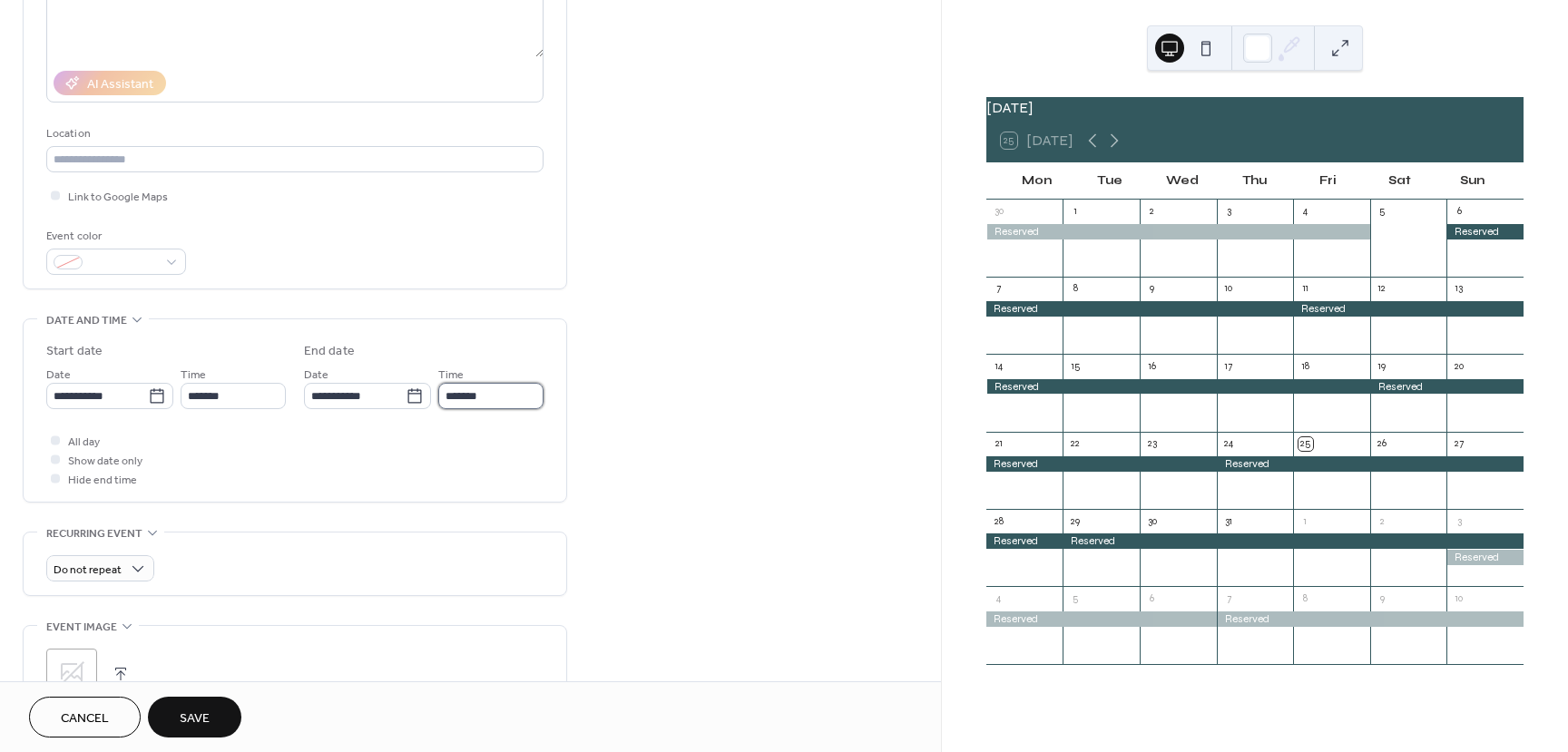 click on "*******" at bounding box center (491, 396) 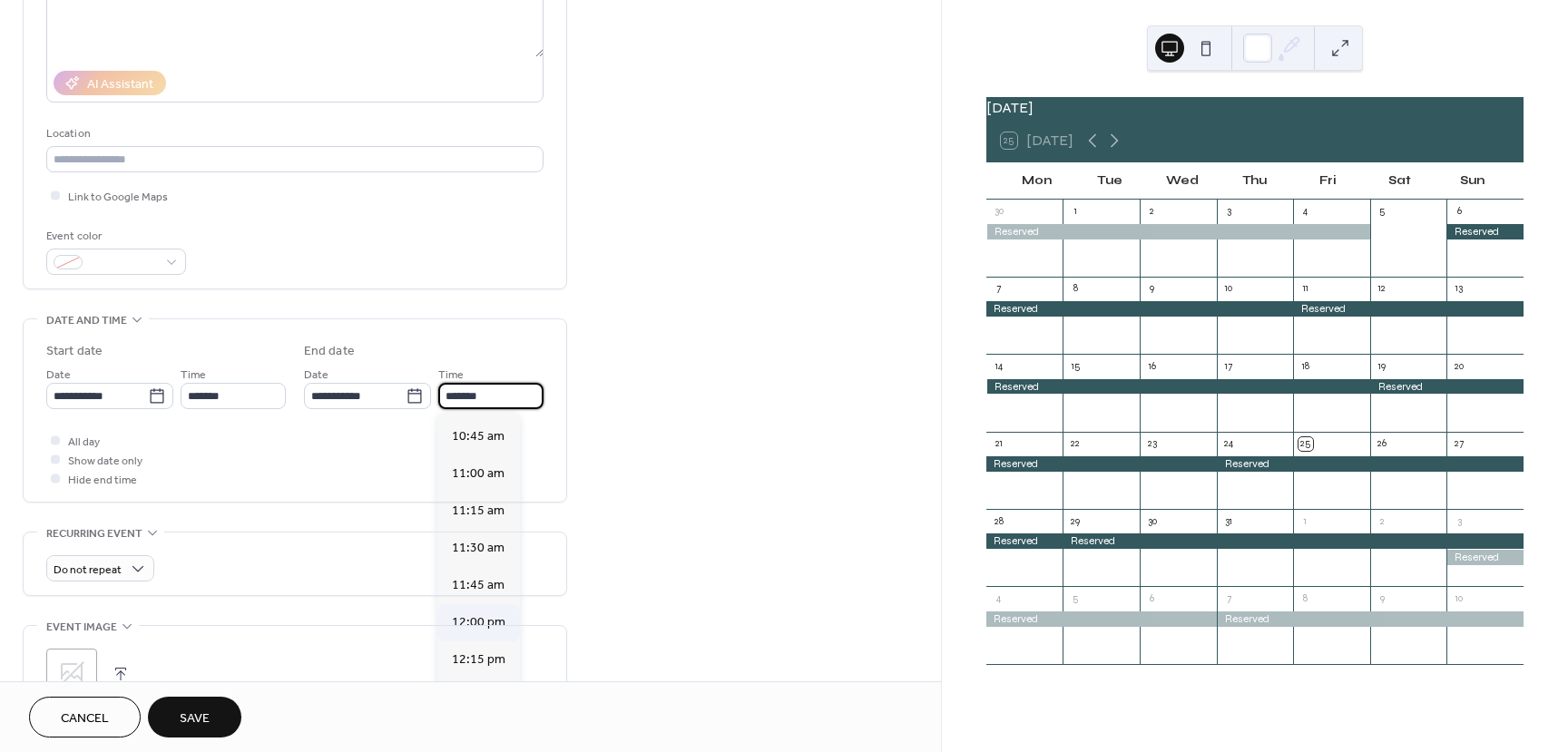 scroll, scrollTop: 1564, scrollLeft: 0, axis: vertical 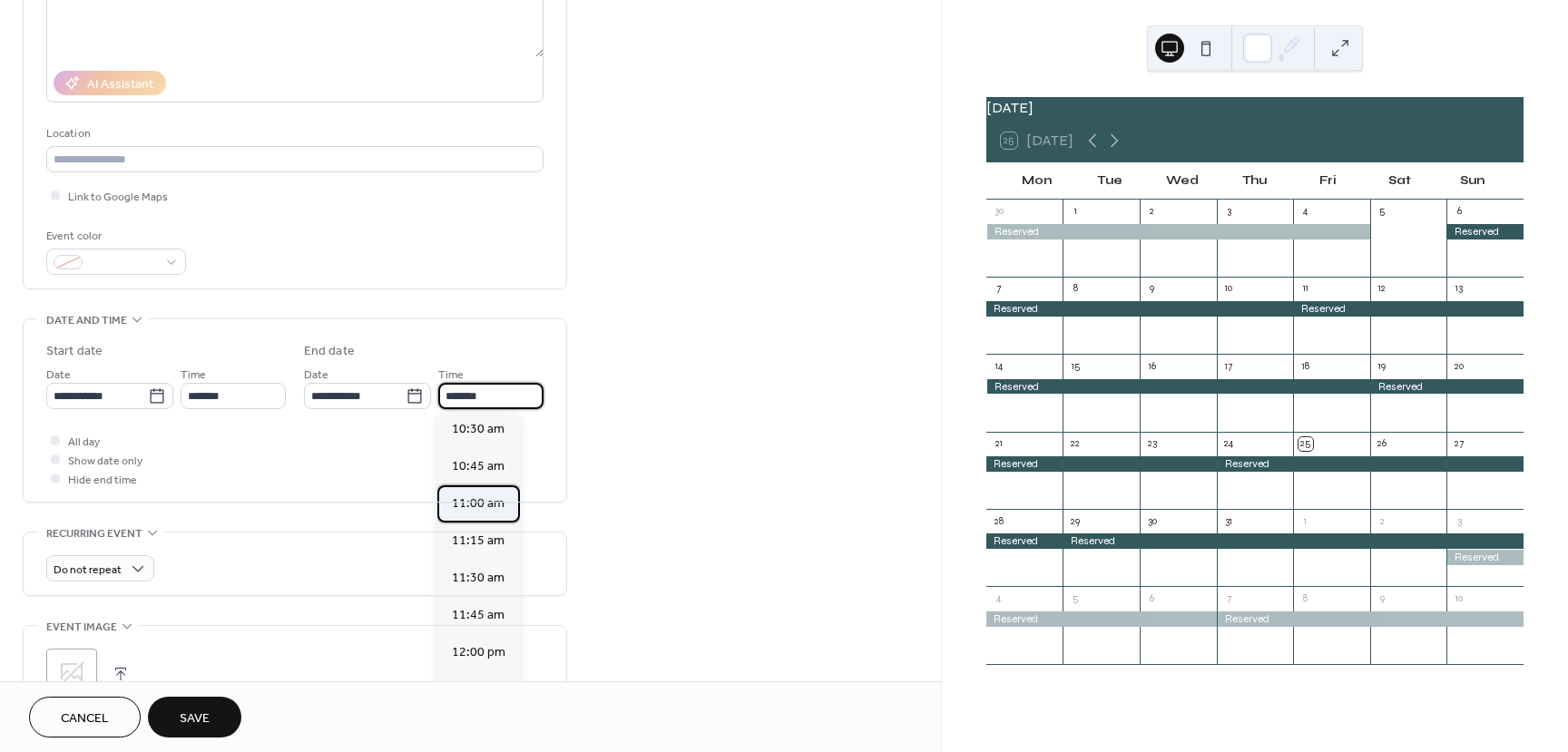 click on "11:00 am" at bounding box center (478, 503) 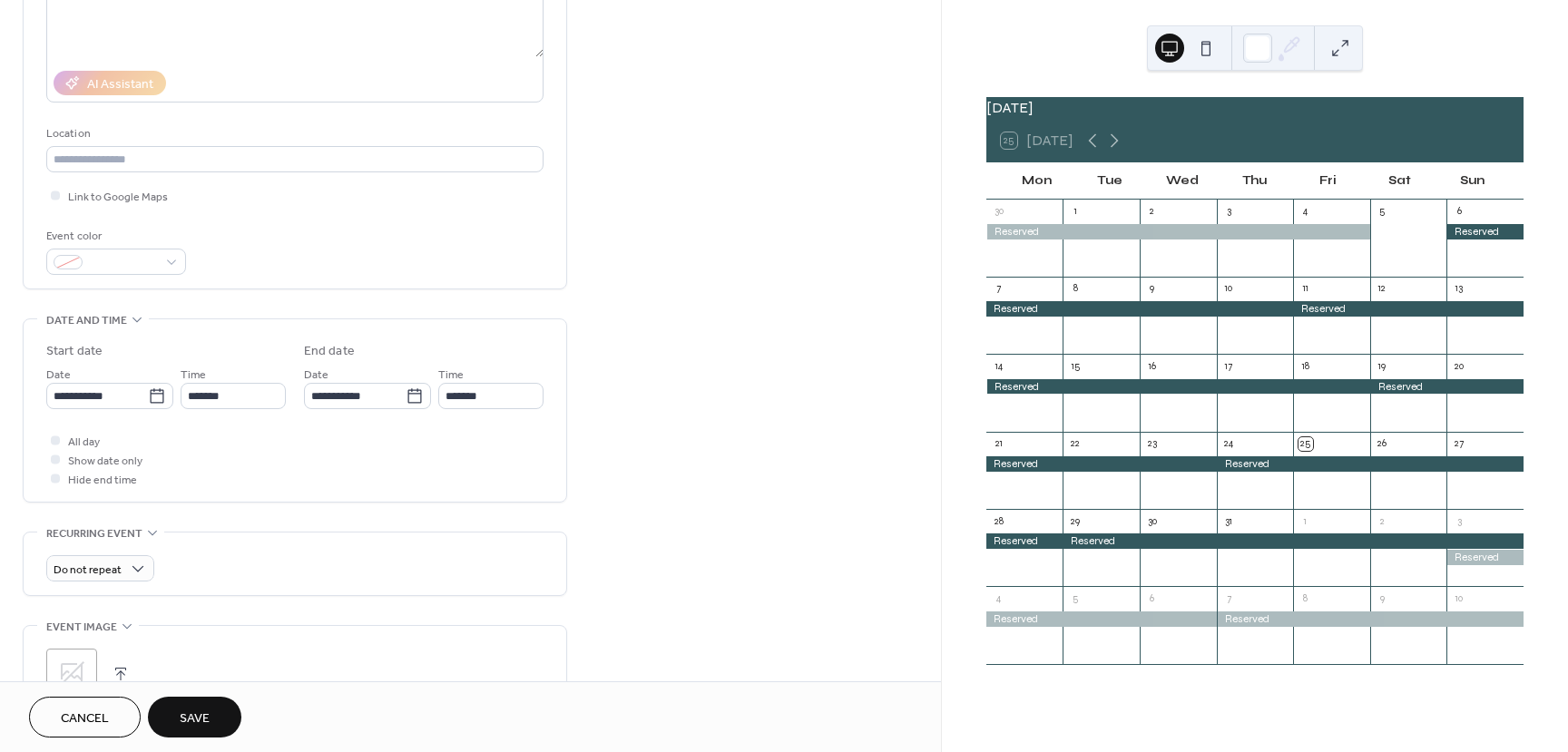 type on "********" 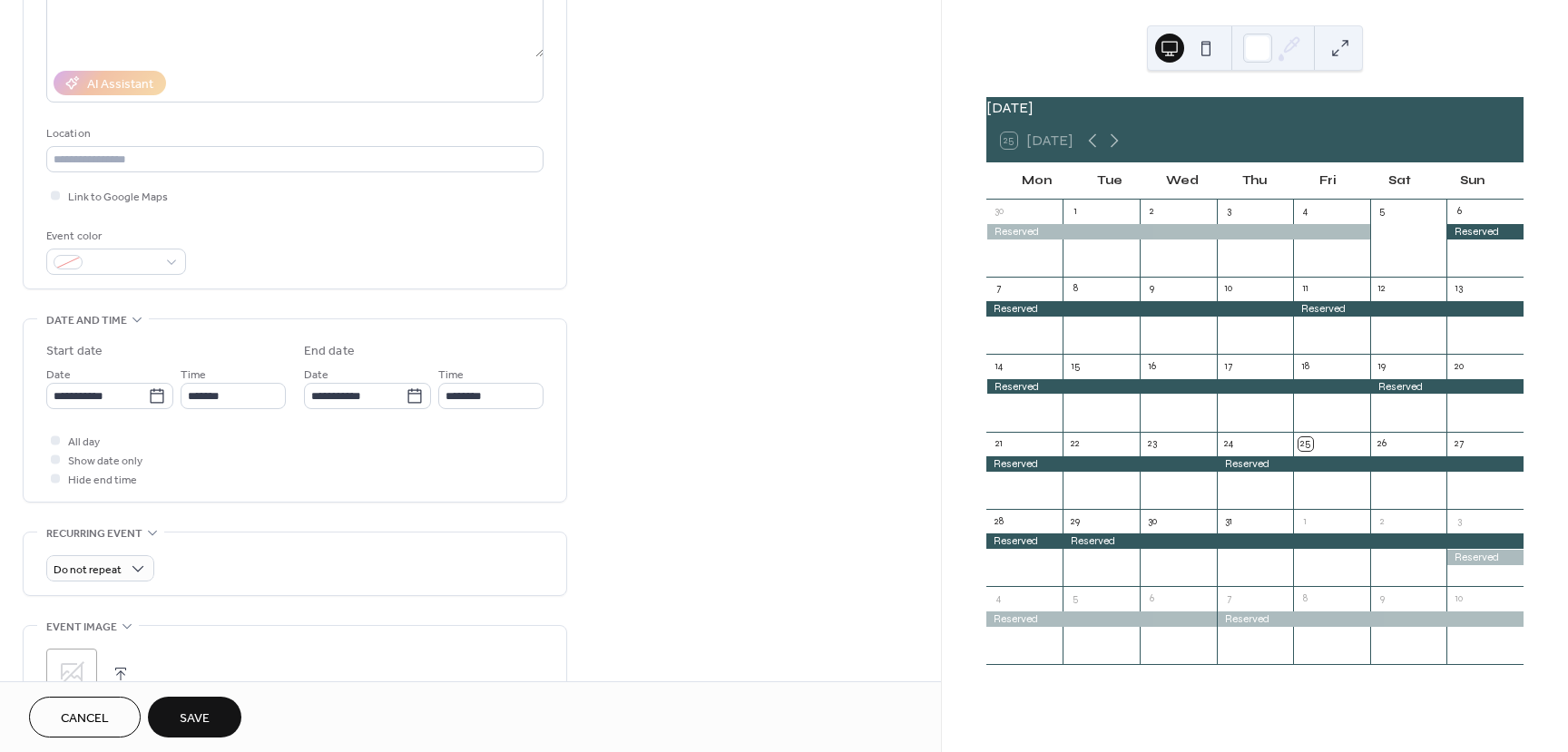 click on "Save" at bounding box center [194, 718] 